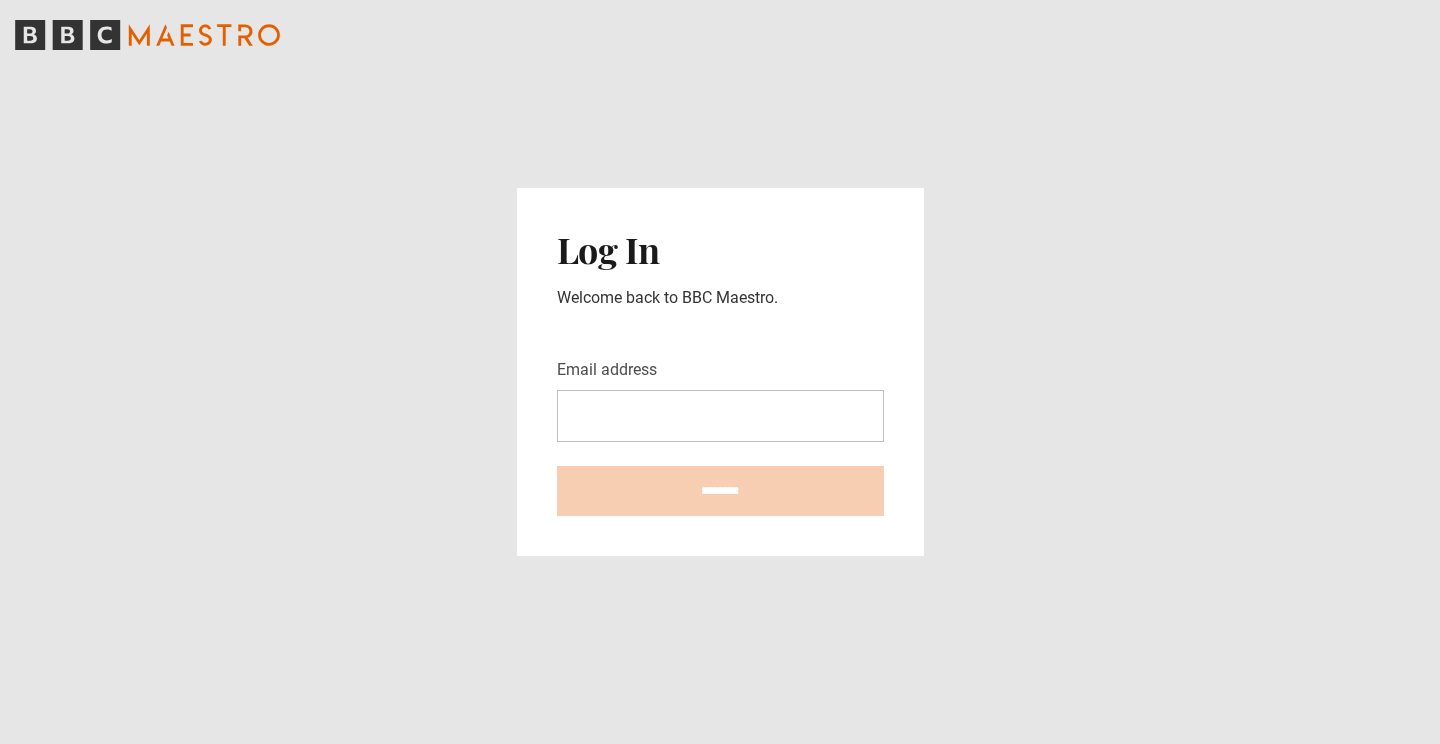 scroll, scrollTop: 0, scrollLeft: 0, axis: both 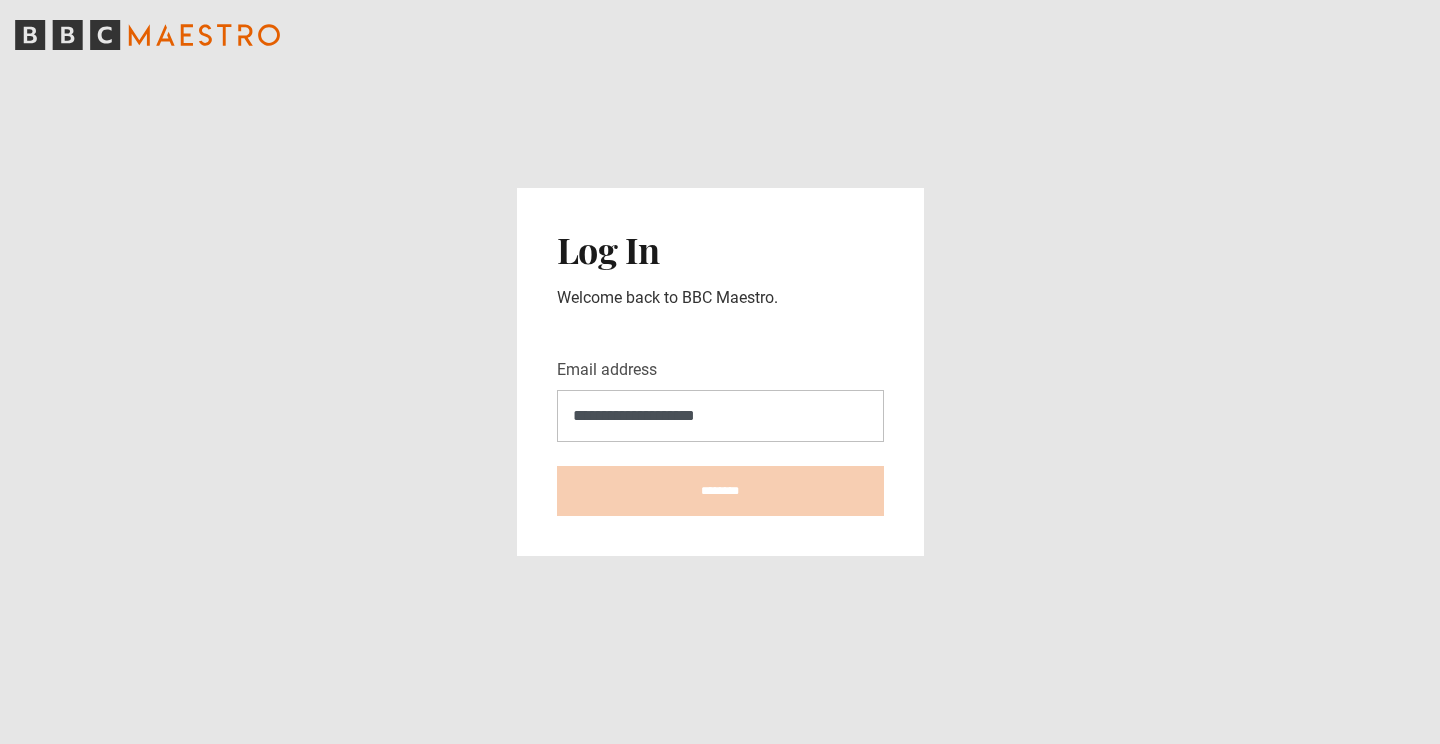click on "********" at bounding box center (720, 491) 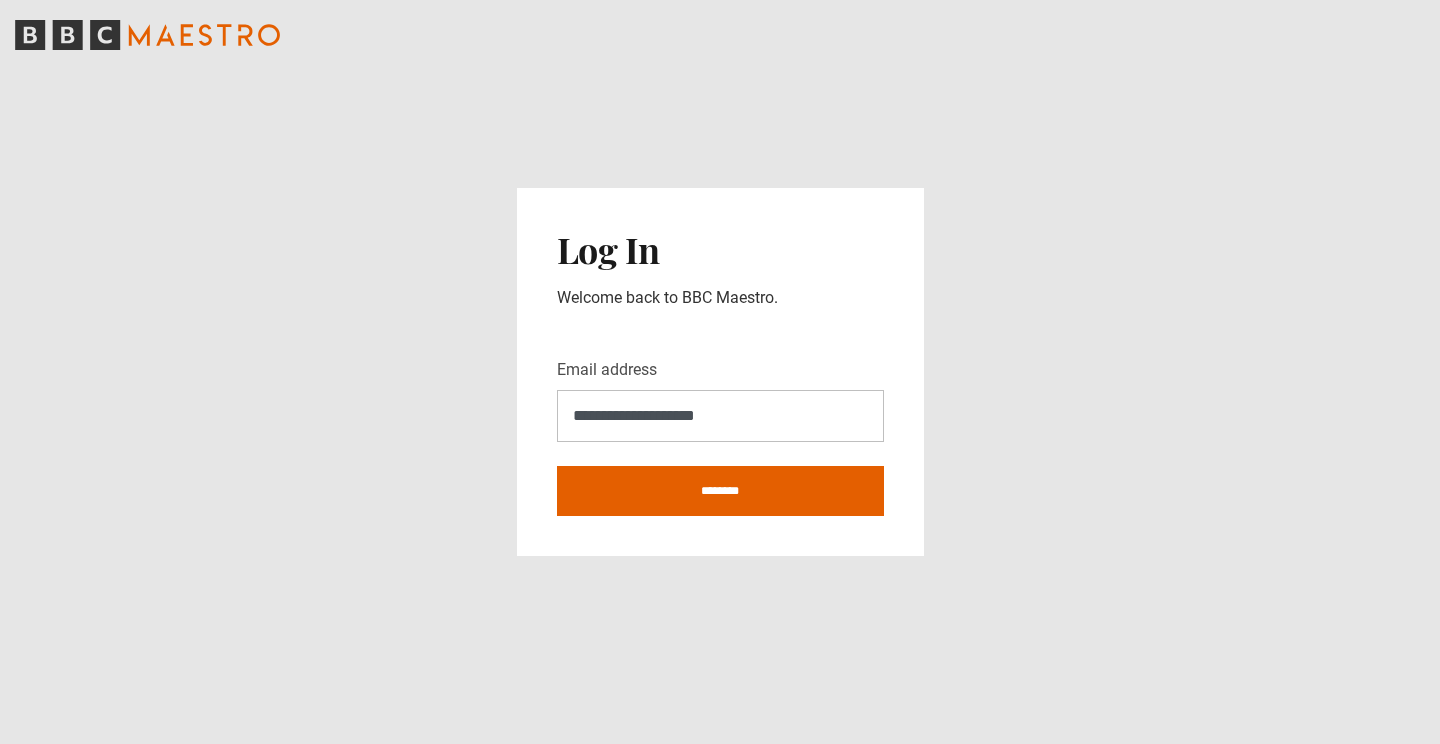 click on "**********" at bounding box center [720, 372] 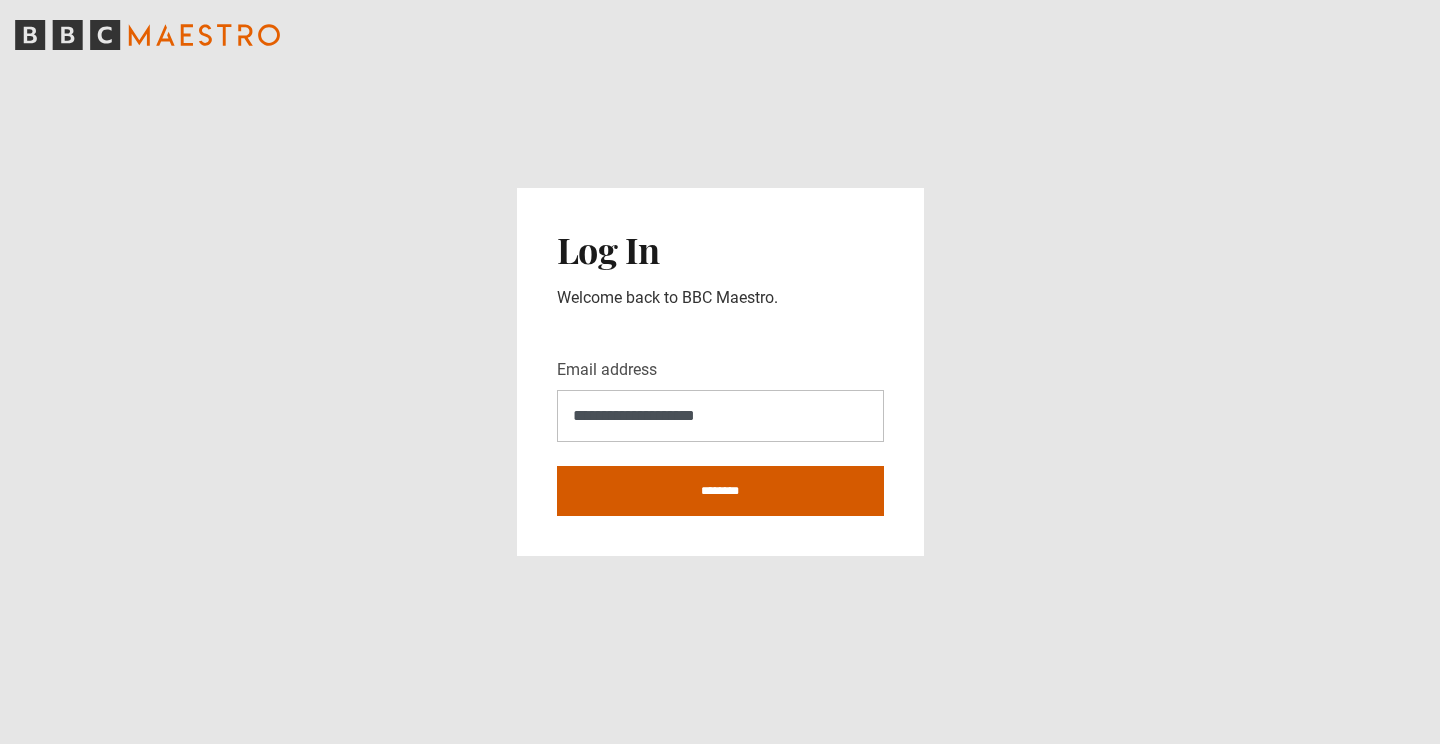 click on "********" at bounding box center [720, 491] 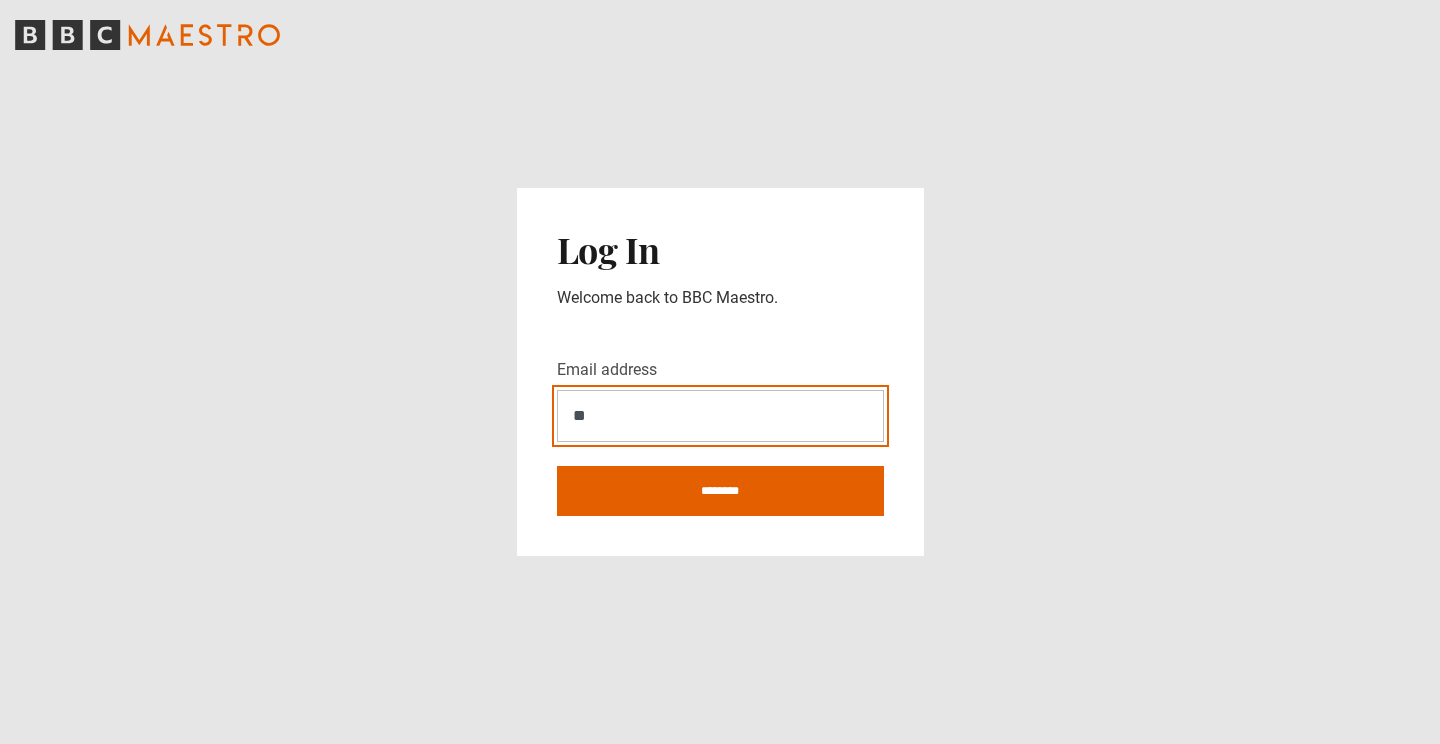 type on "*" 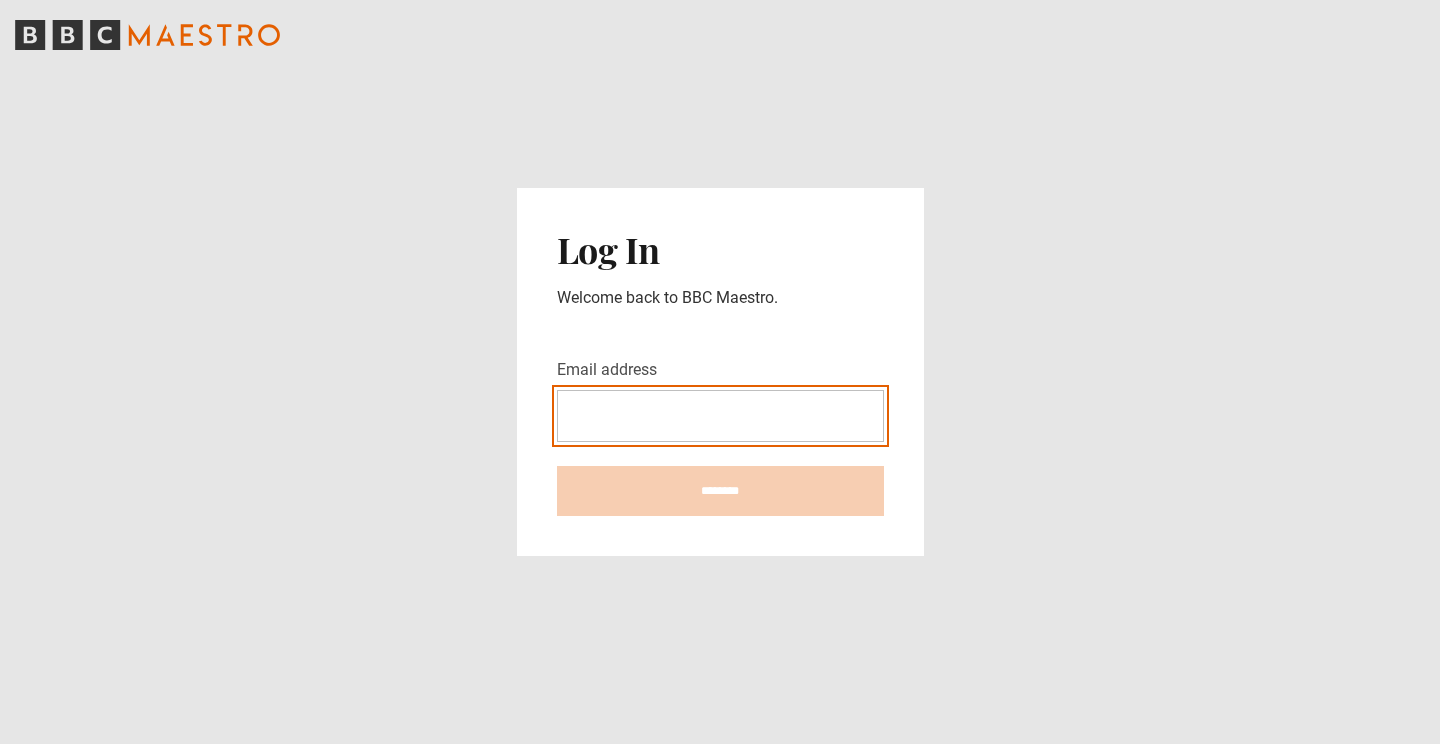 type on "*" 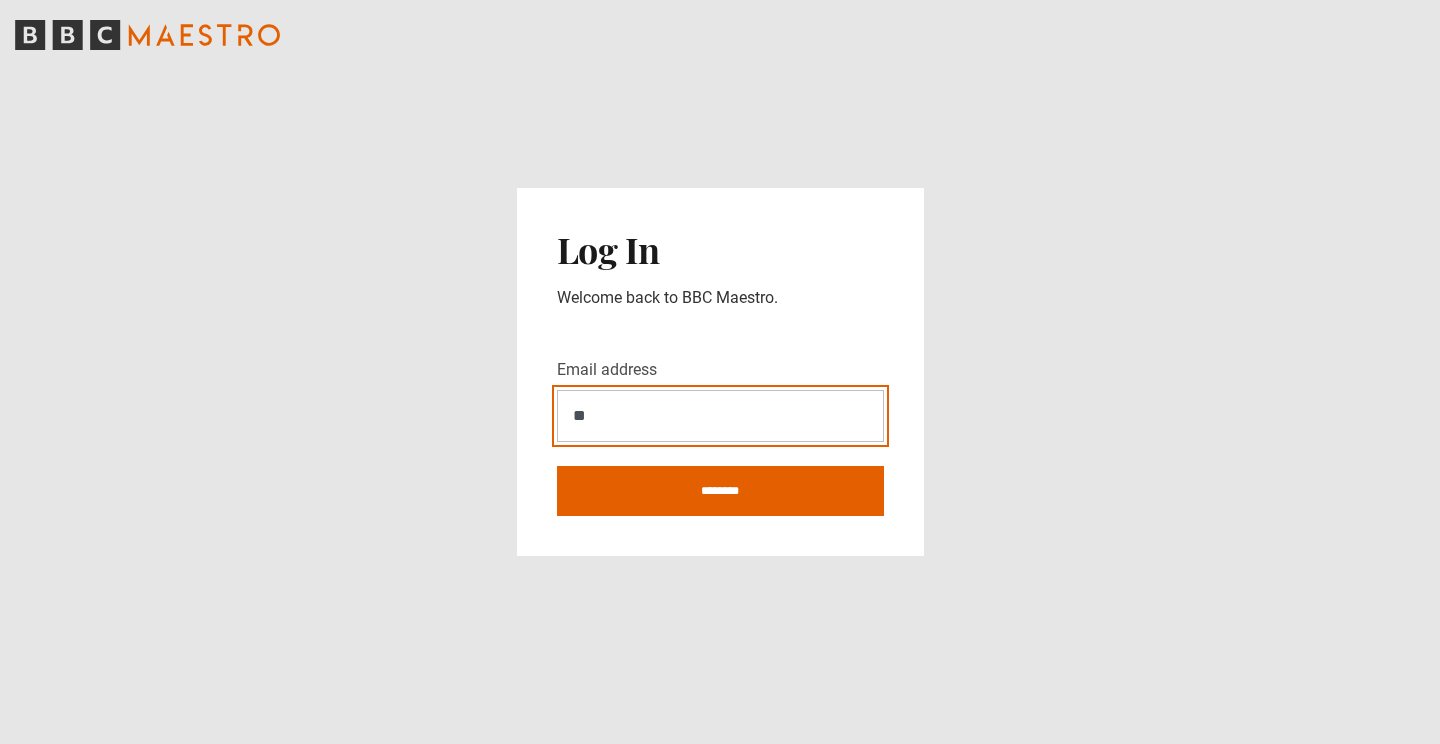 type on "*" 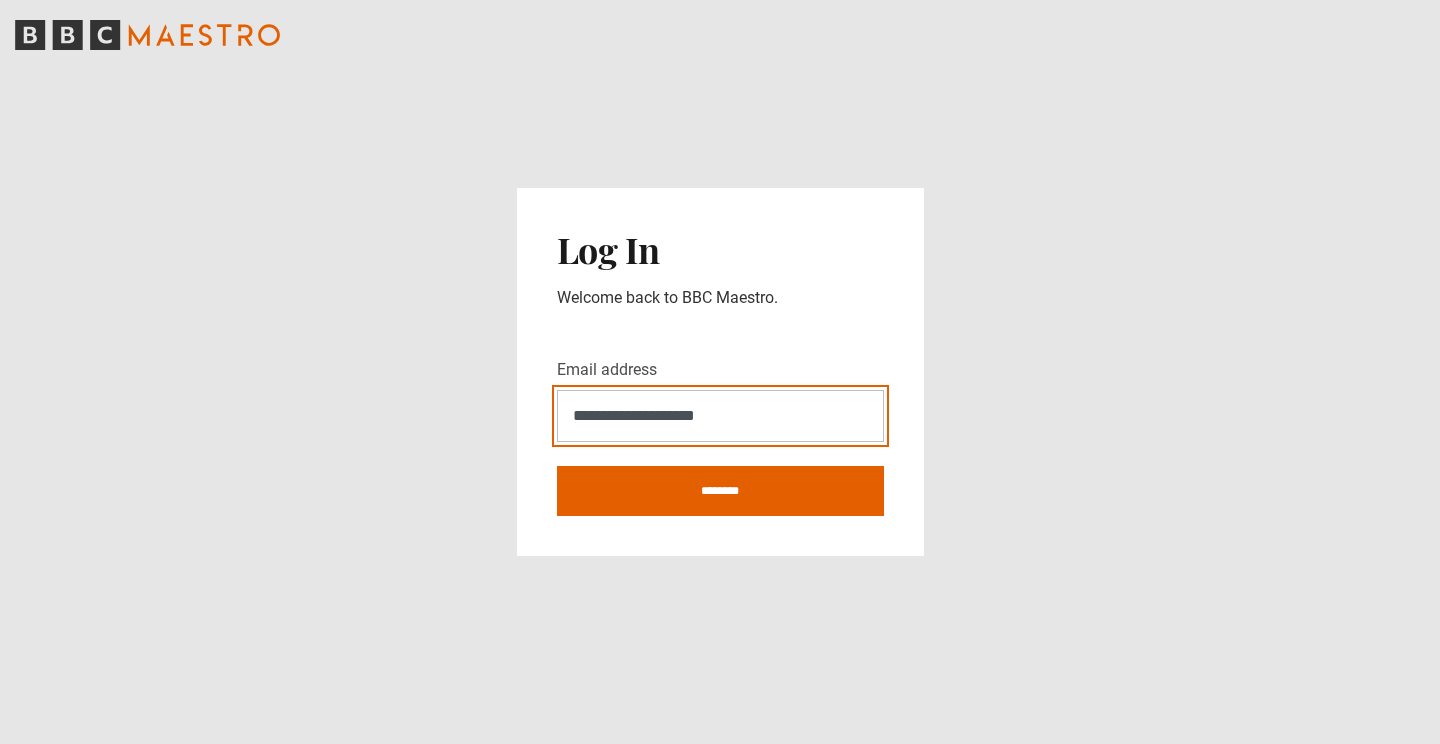 type on "**********" 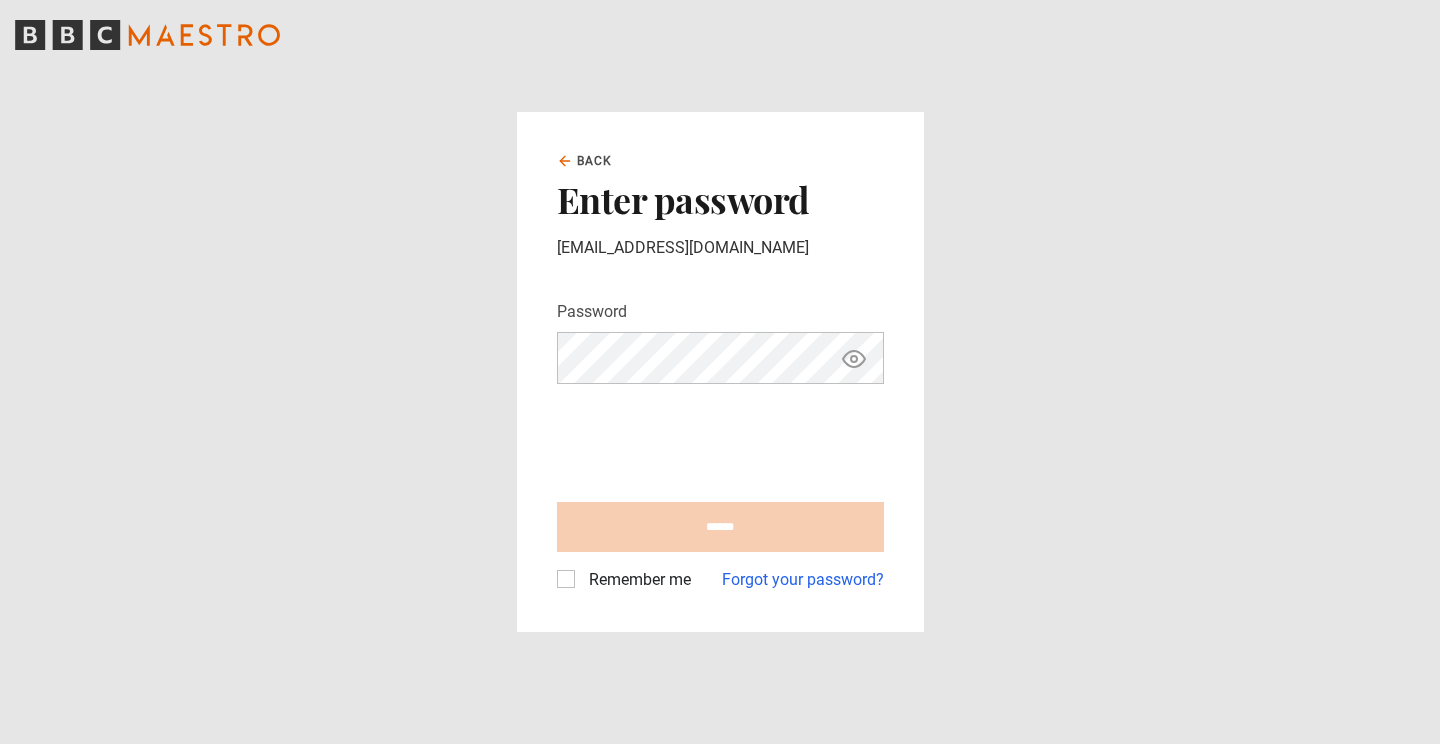scroll, scrollTop: 0, scrollLeft: 0, axis: both 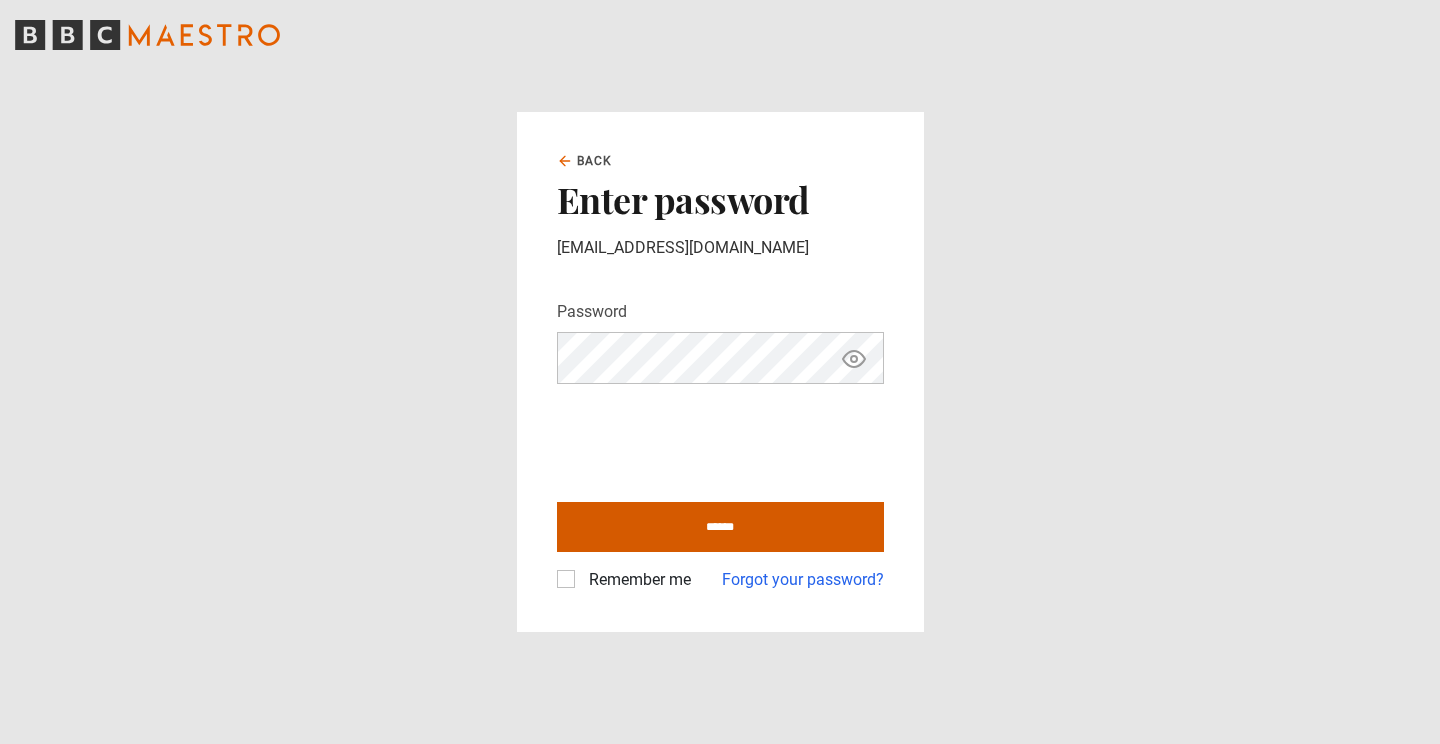 click on "******" at bounding box center [720, 527] 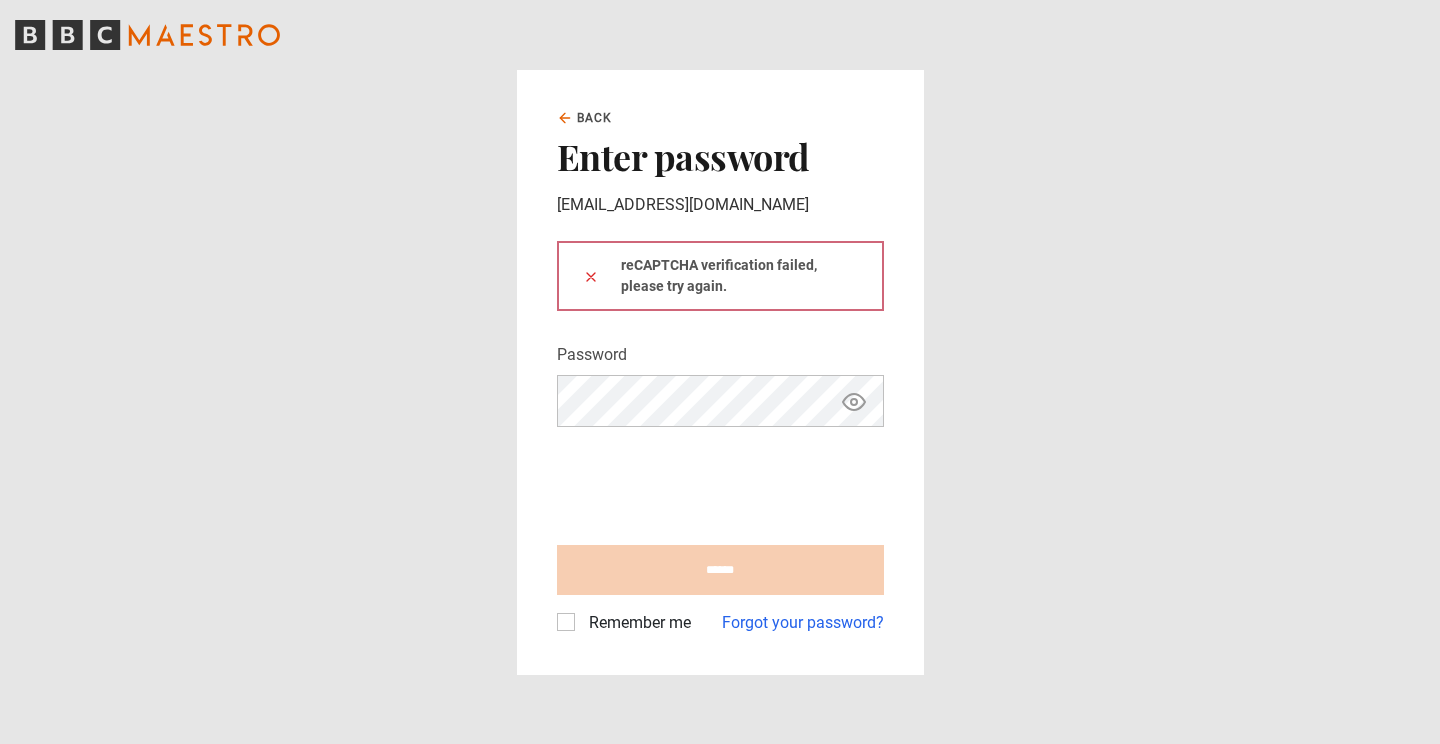 scroll, scrollTop: 0, scrollLeft: 0, axis: both 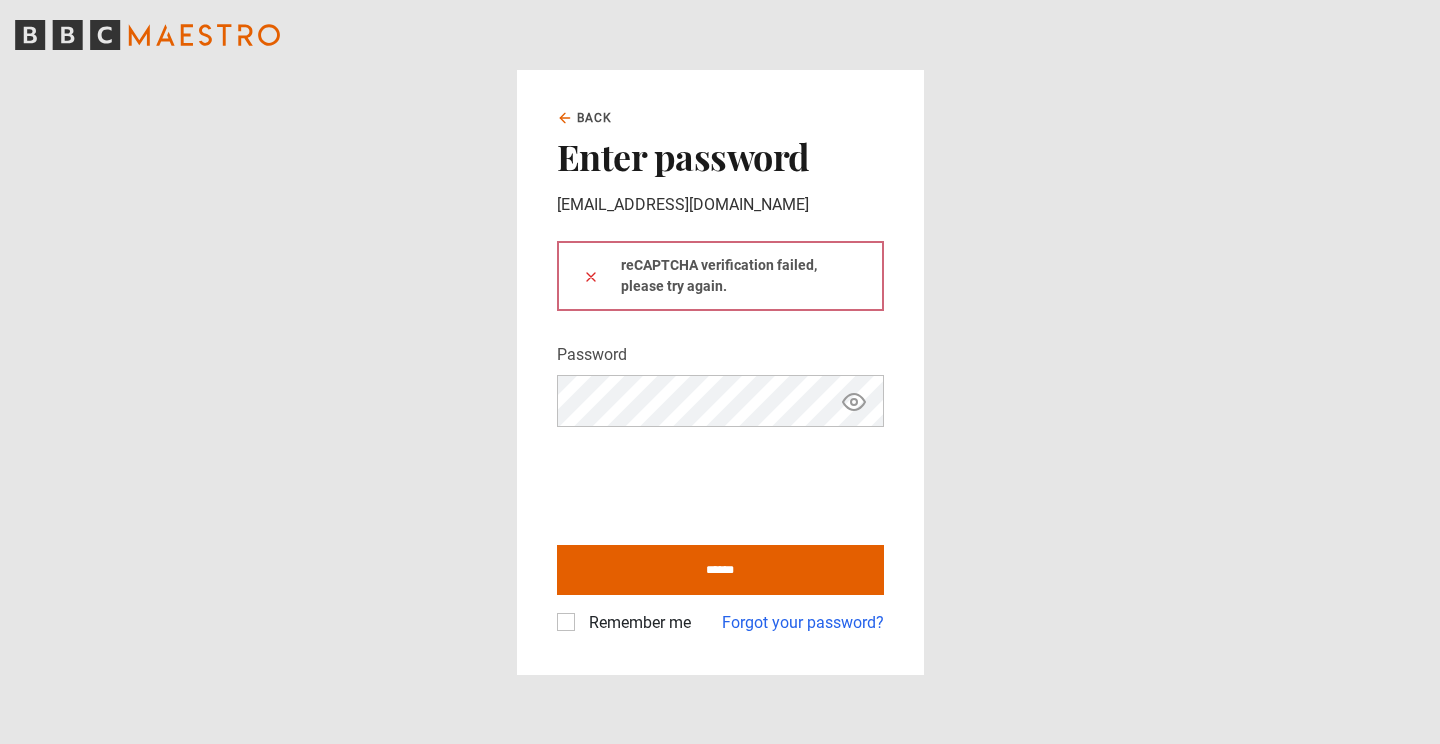 click at bounding box center [591, 276] 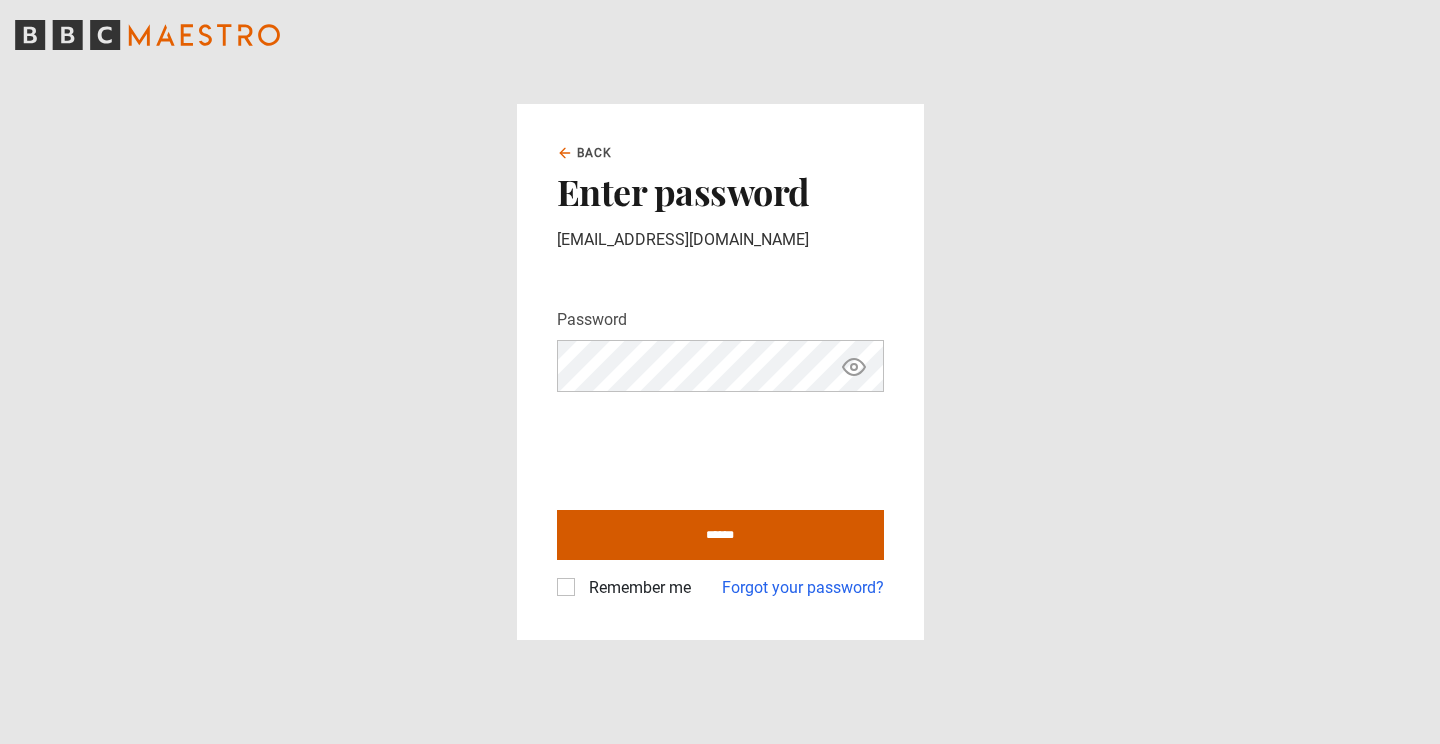 click on "******" at bounding box center [720, 535] 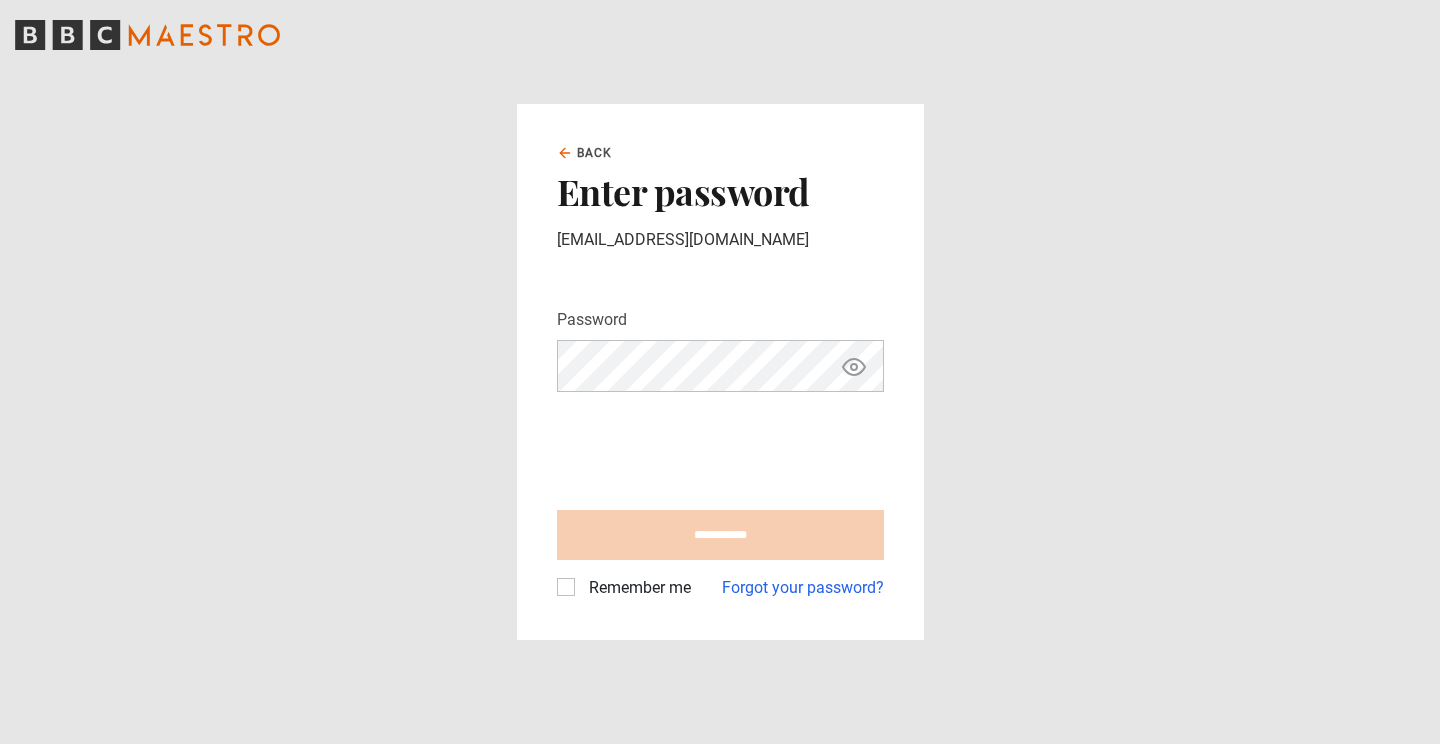 type on "**********" 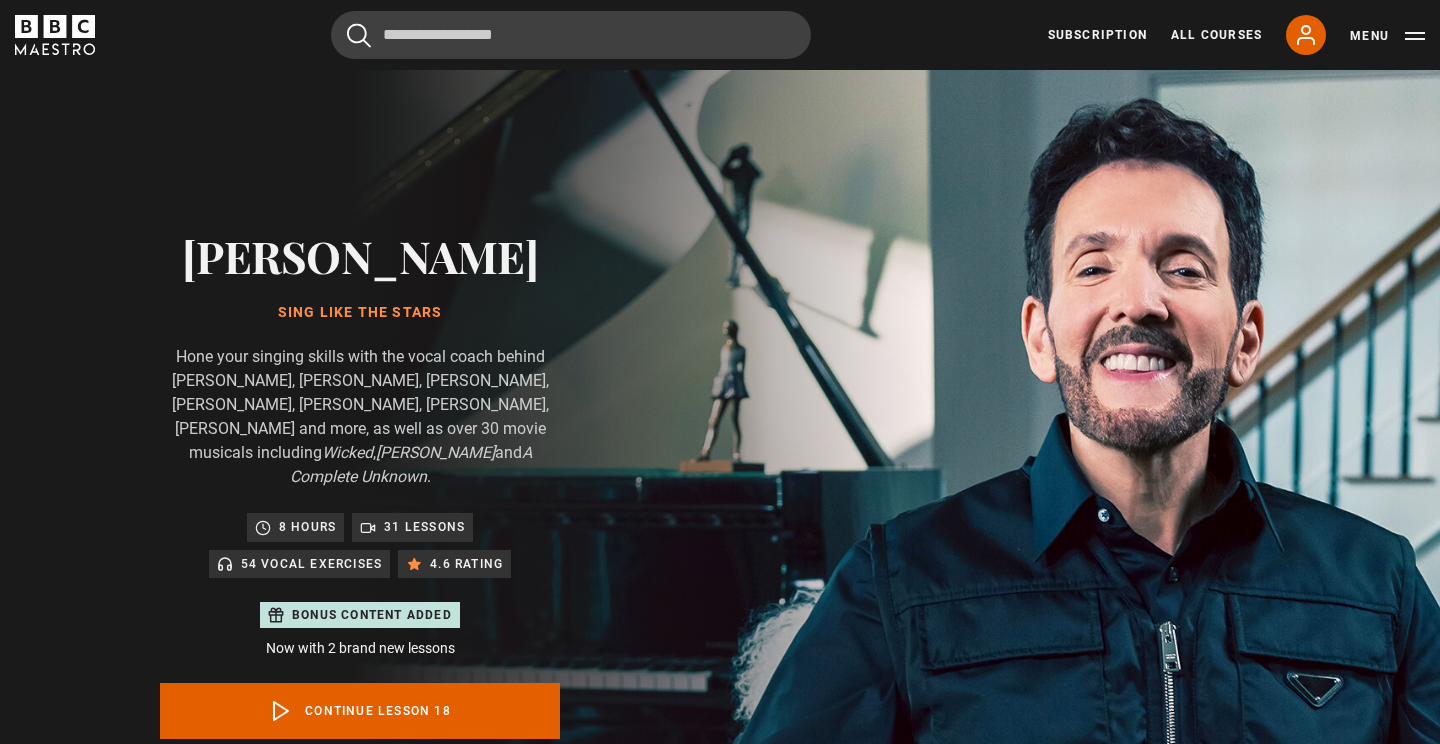 scroll, scrollTop: 955, scrollLeft: 0, axis: vertical 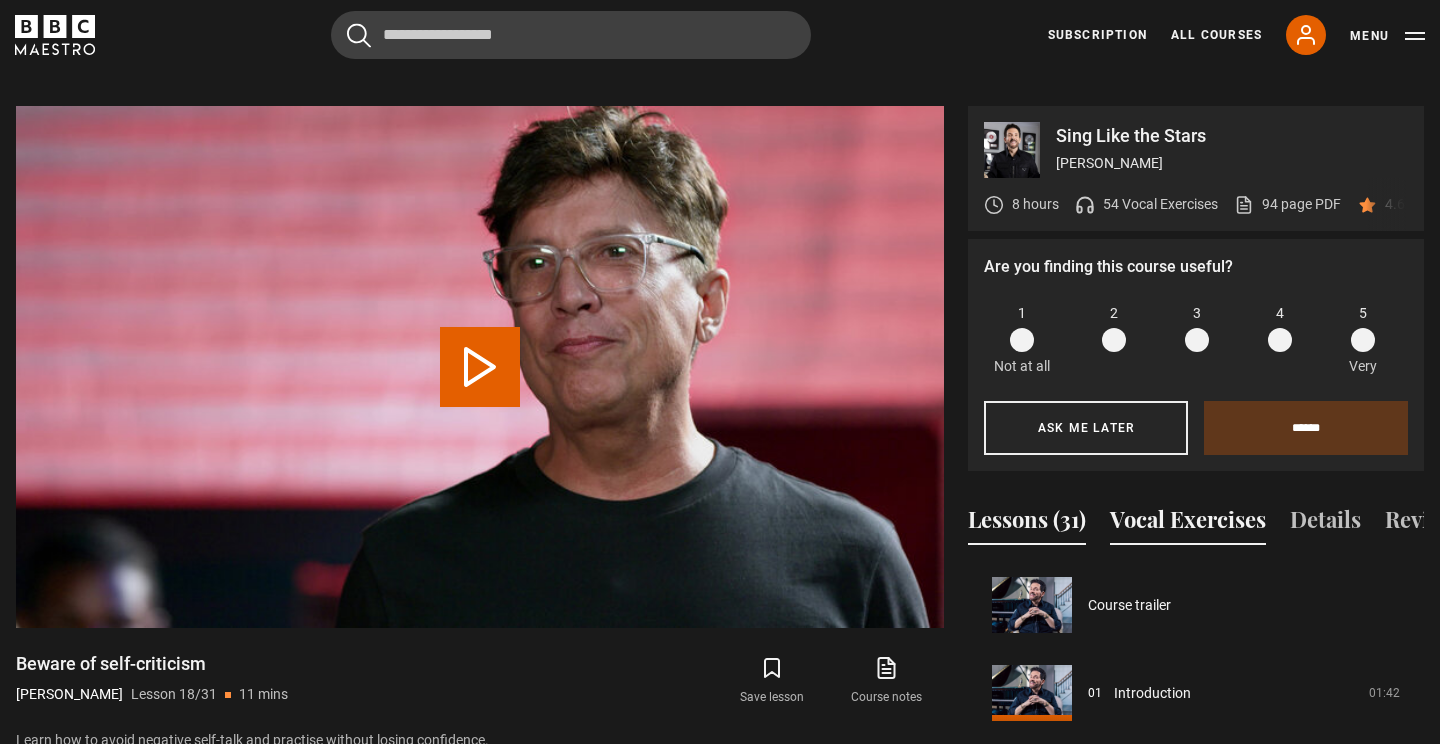 click on "Vocal Exercises" at bounding box center (1188, 524) 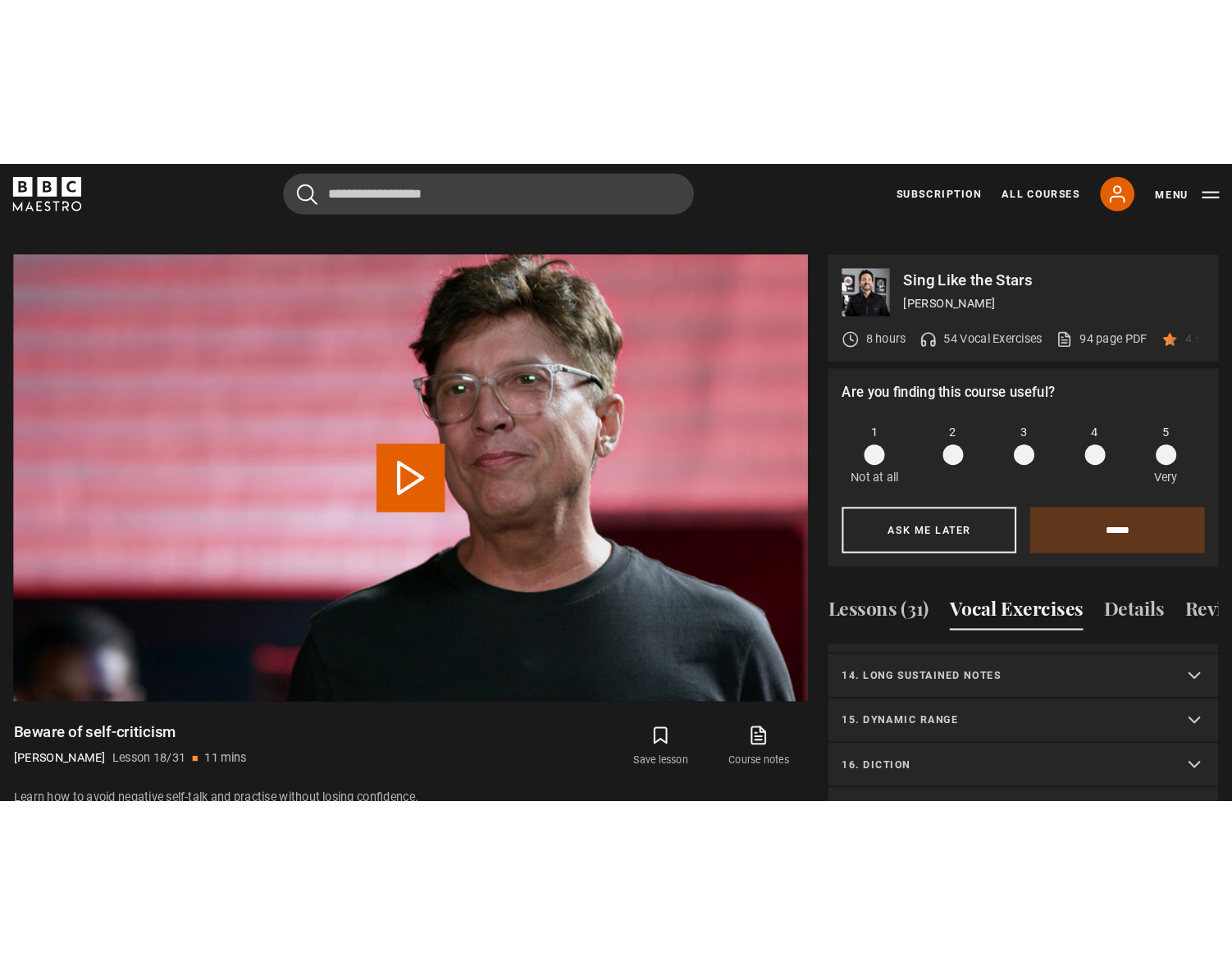 scroll, scrollTop: 544, scrollLeft: 0, axis: vertical 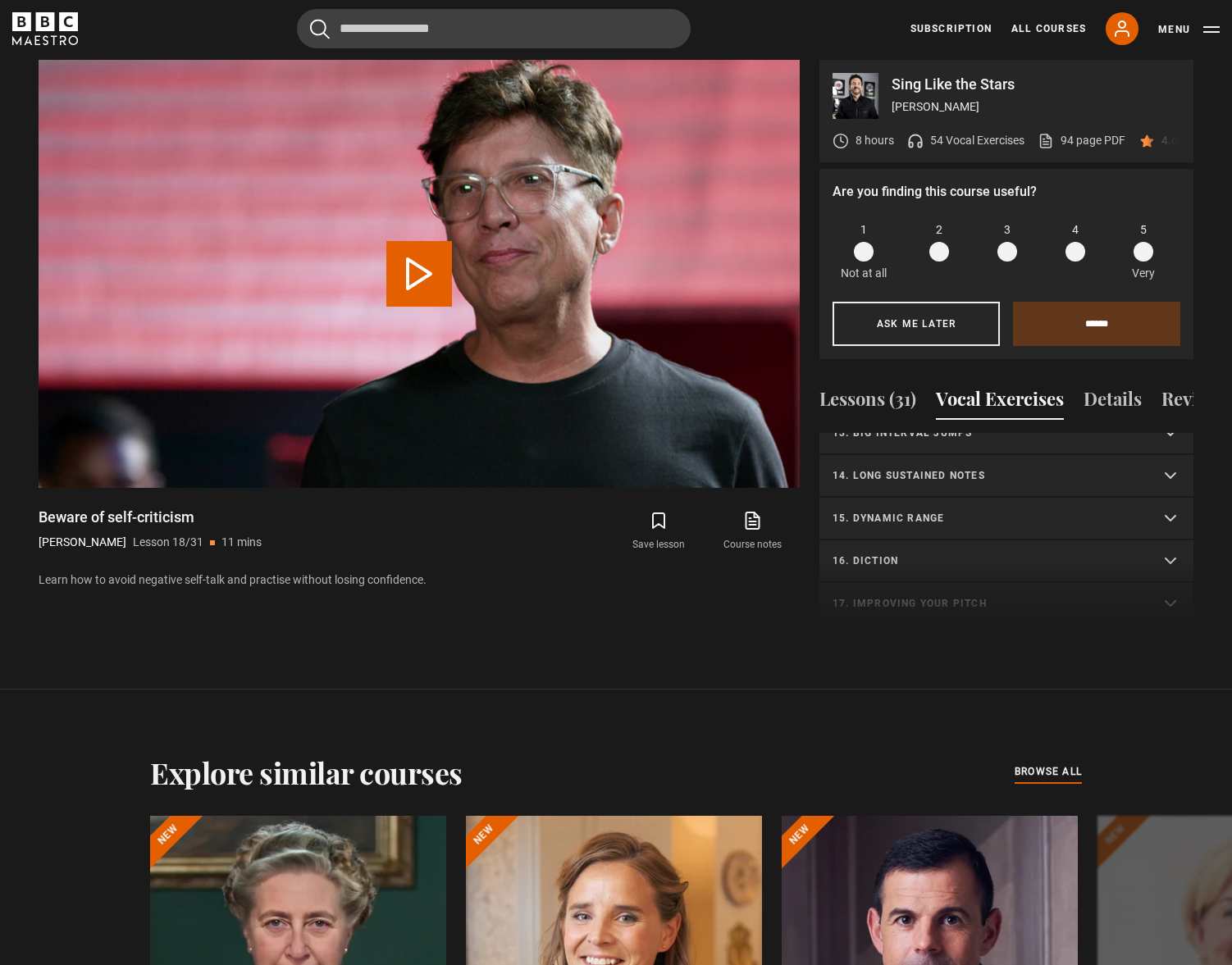 click on "1. Vocal slides
Level 1 | All Voices
04:23
Level 2 | All Voices
06:30
Level 3 | All Voices
01:53
2. Humming
Level 1 | Sopranos & Altos
02:31
Level 2 | Sopranos & Altos
01:44" at bounding box center (1006, 544) 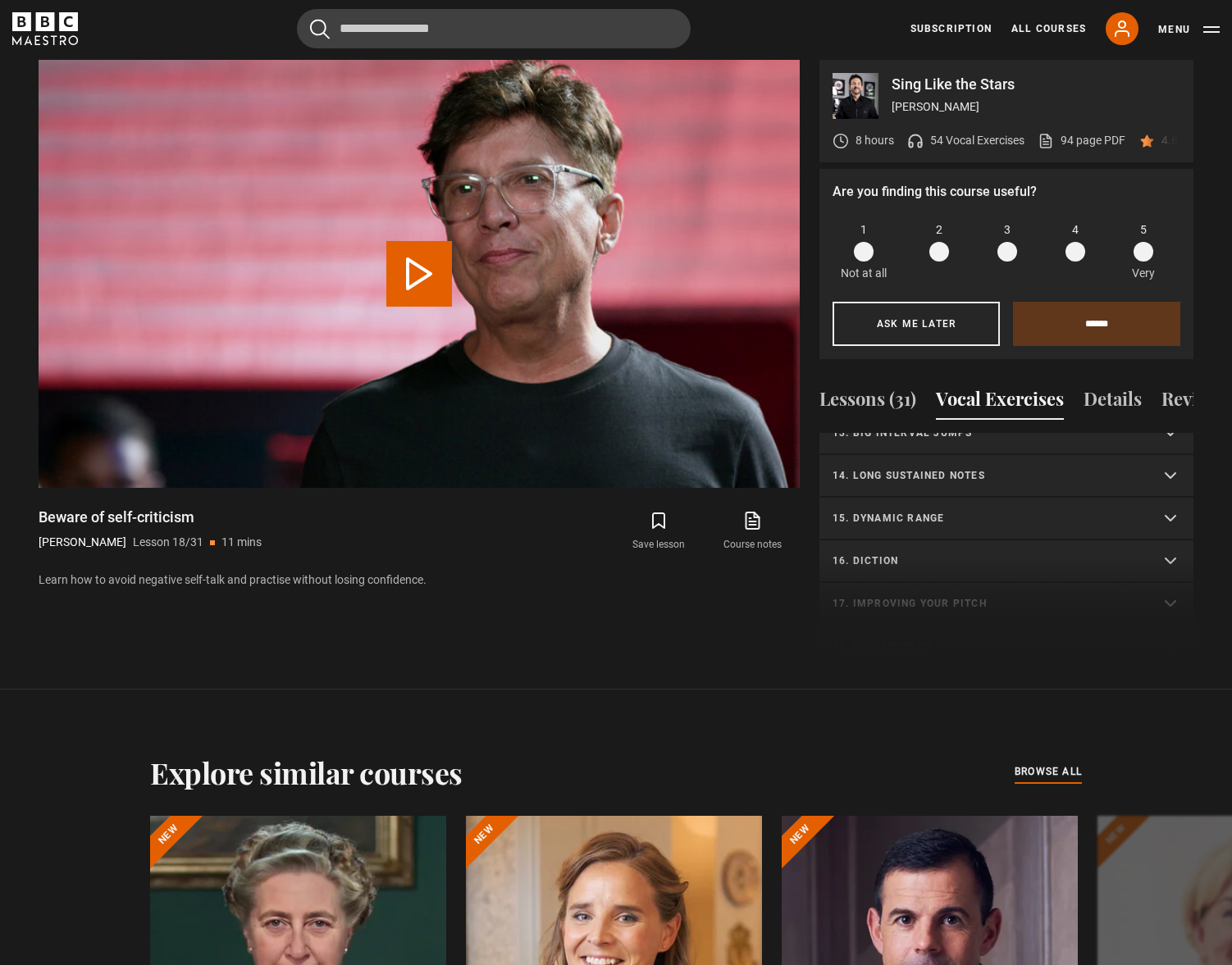click on "1. Vocal slides
Level 1 | All Voices
04:23
Level 2 | All Voices
06:30
Level 3 | All Voices
01:53
2. Humming
Level 1 | Sopranos & Altos
02:31
Level 2 | Sopranos & Altos
01:44" at bounding box center (1006, 544) 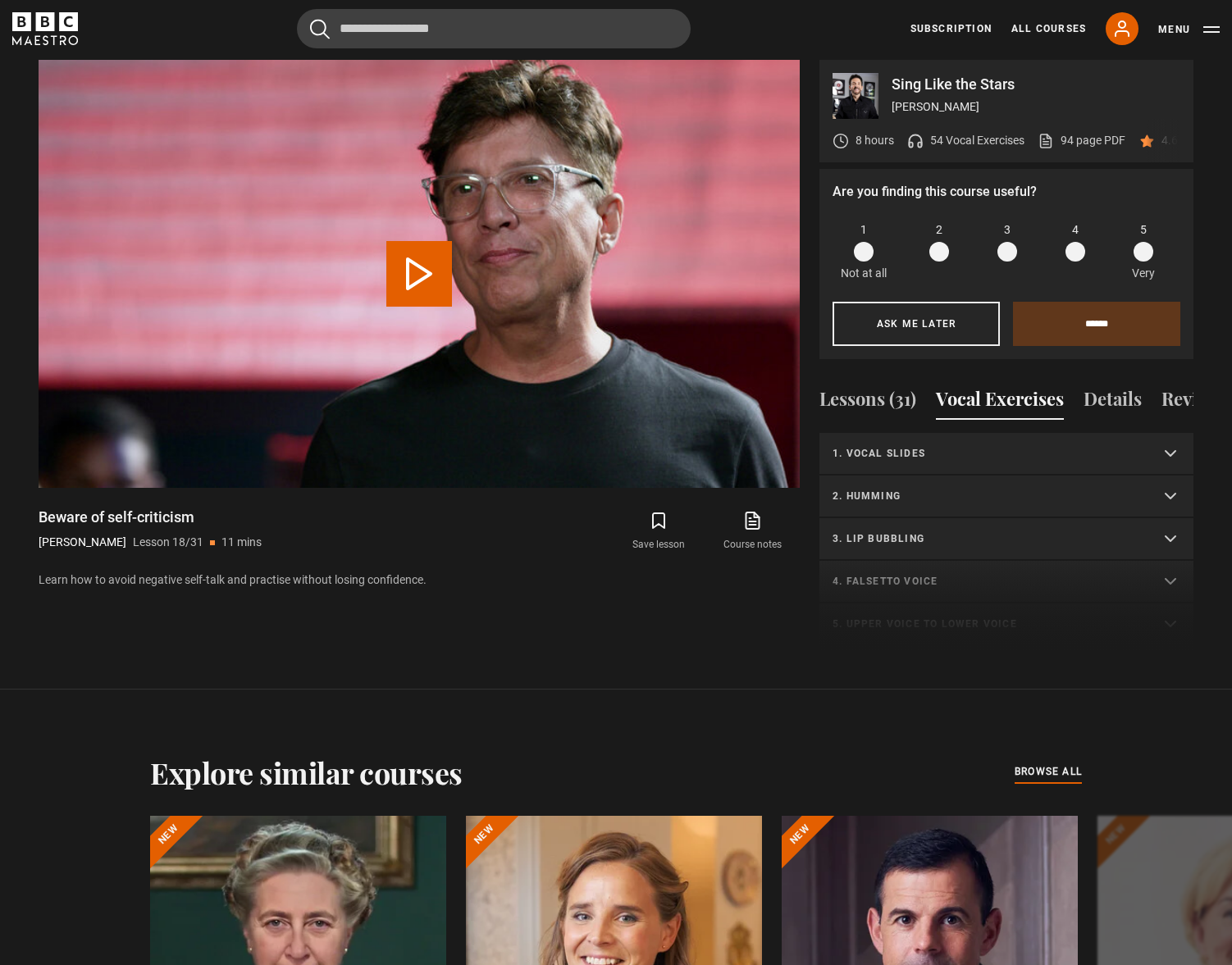 scroll, scrollTop: 0, scrollLeft: 0, axis: both 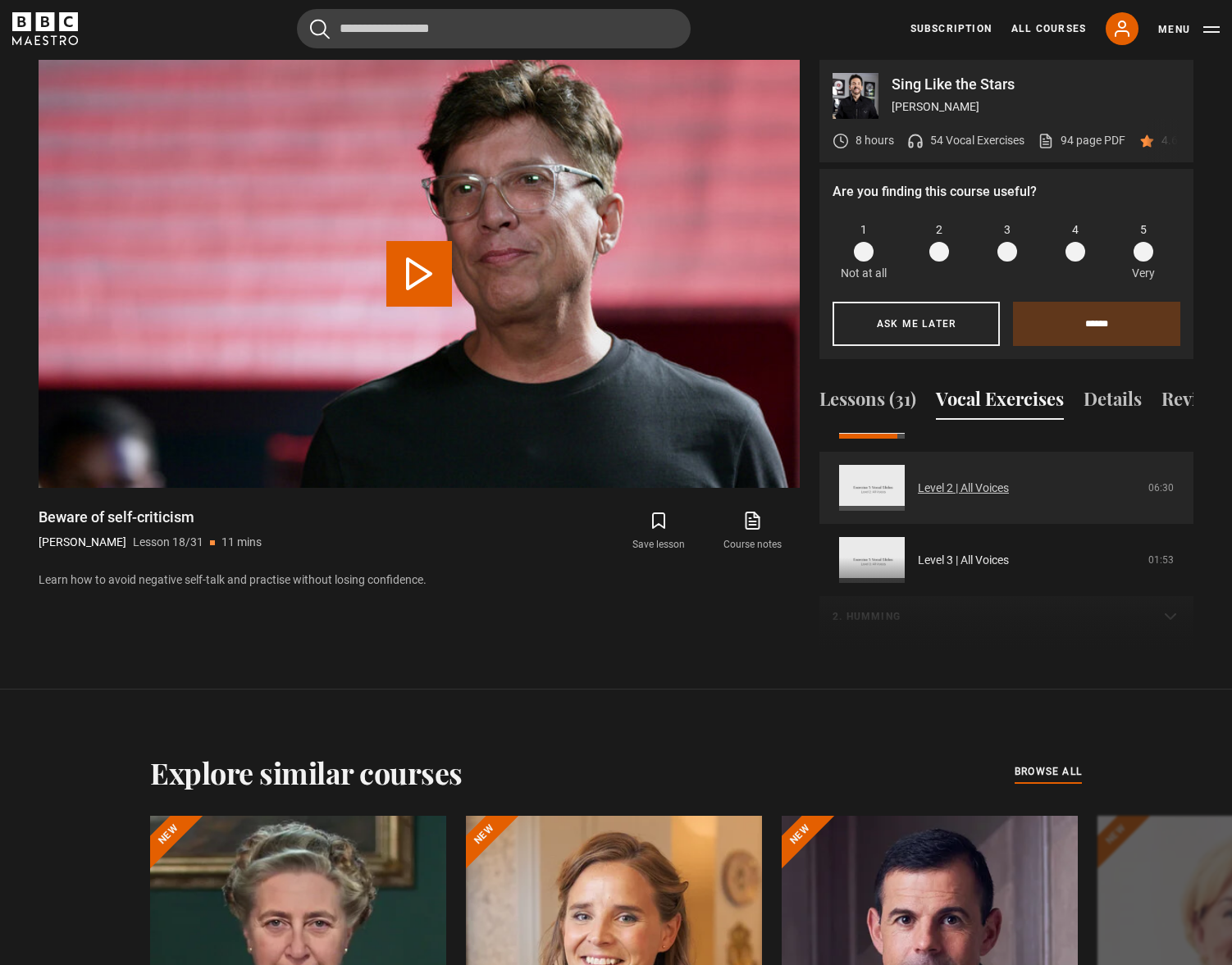 click on "Level 2 | All Voices" at bounding box center [963, 488] 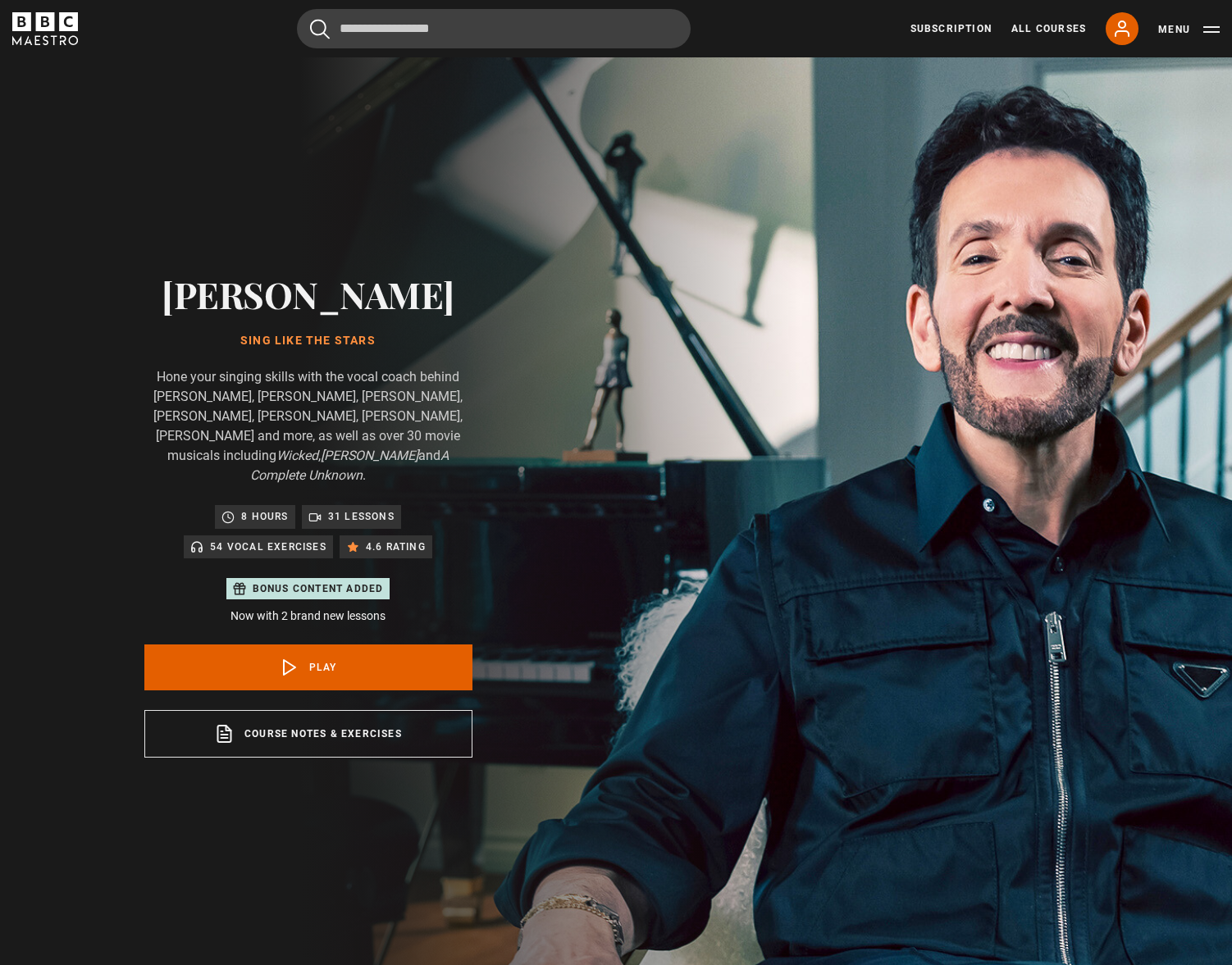scroll, scrollTop: 973, scrollLeft: 0, axis: vertical 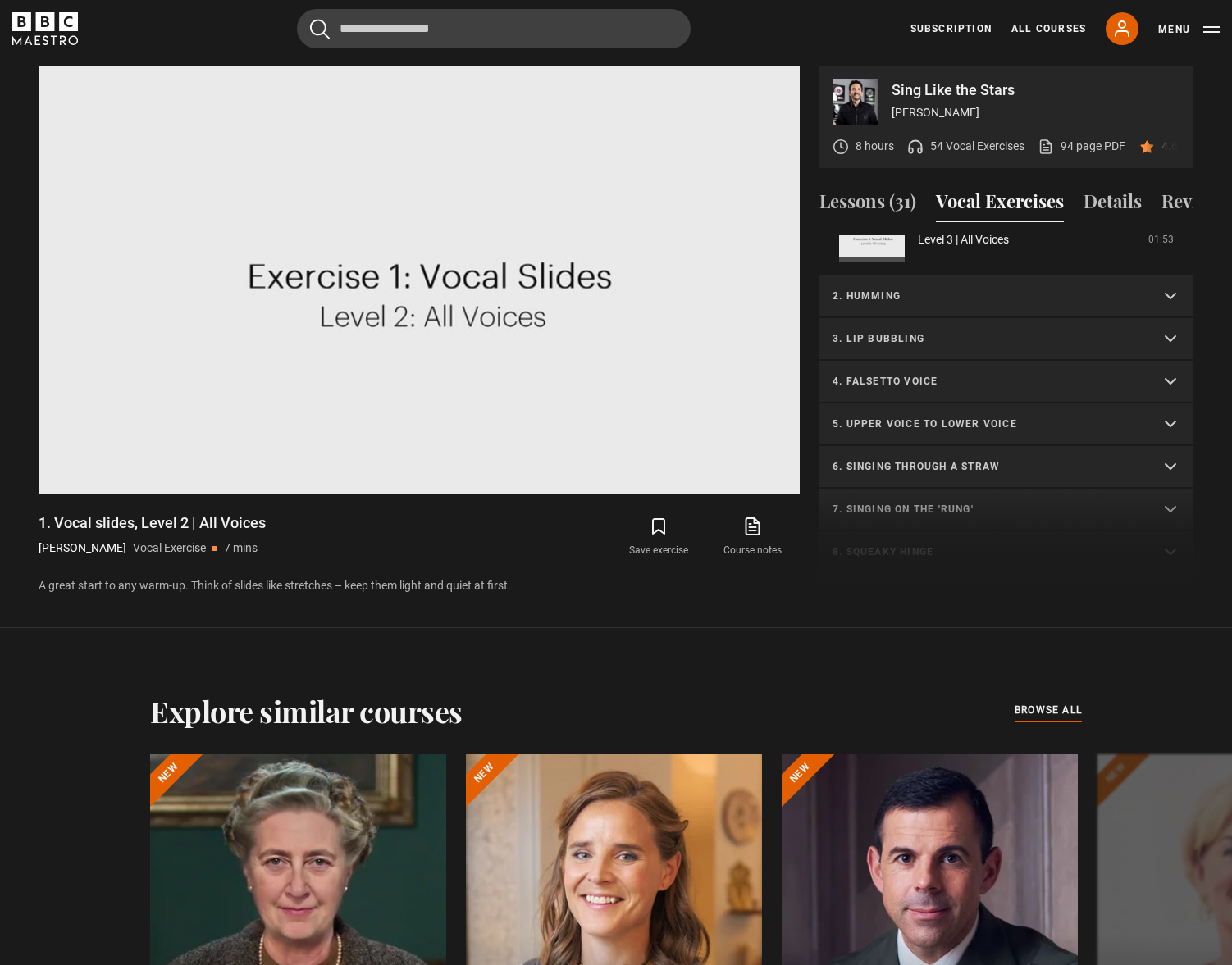 click on "2. Humming" at bounding box center [1006, 297] 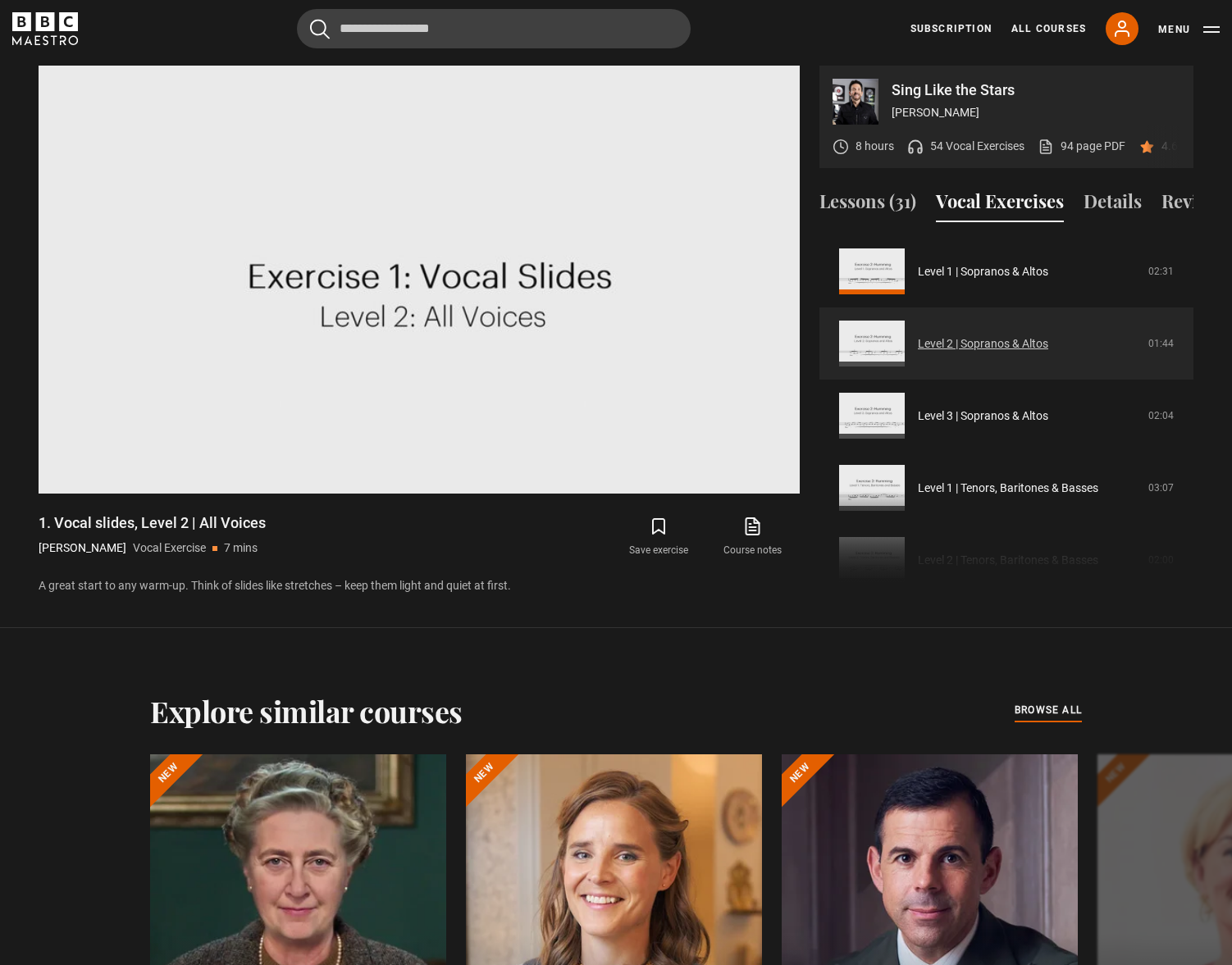 scroll, scrollTop: 315, scrollLeft: 0, axis: vertical 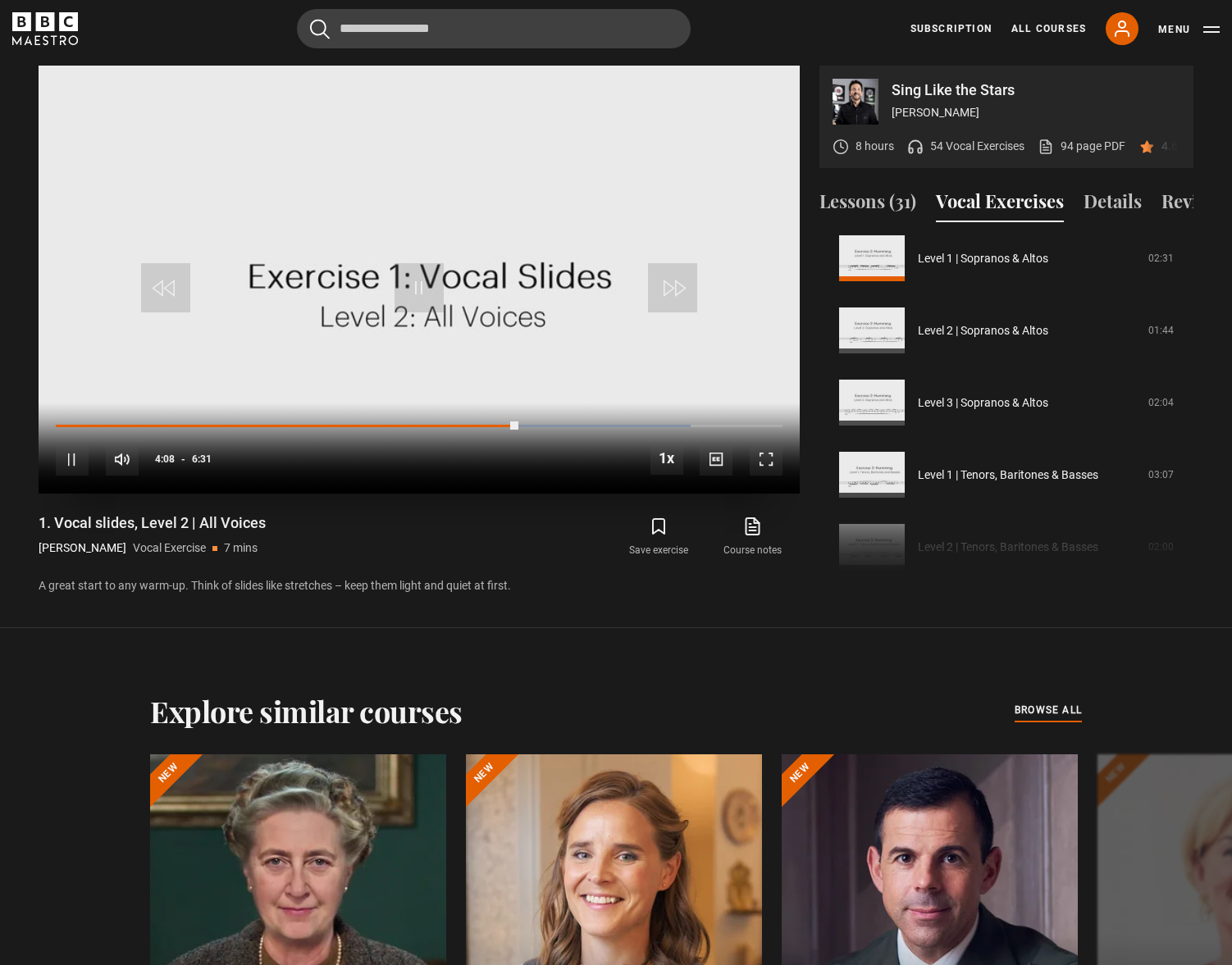 click on "10s Skip Back 10 seconds Pause 10s Skip Forward 10 seconds Loaded :  87.33% 4:16 4:08 Pause Mute Current Time  4:08 - Duration  6:31 1x Playback Rate 2x 1.5x 1x , selected 0.5x Captions captions off , selected English  Captions" at bounding box center (419, 448) 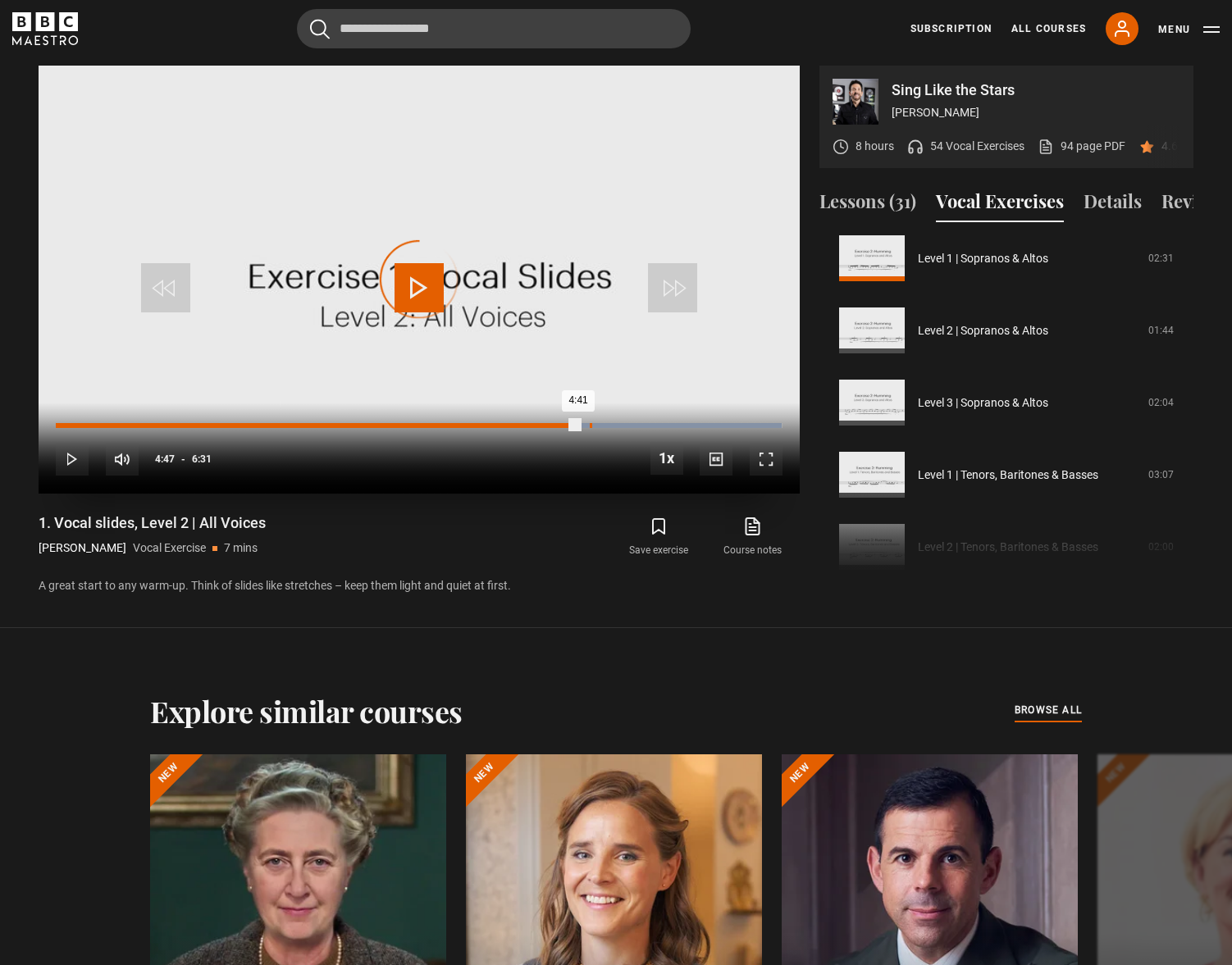 click on "4:47" at bounding box center (591, 426) 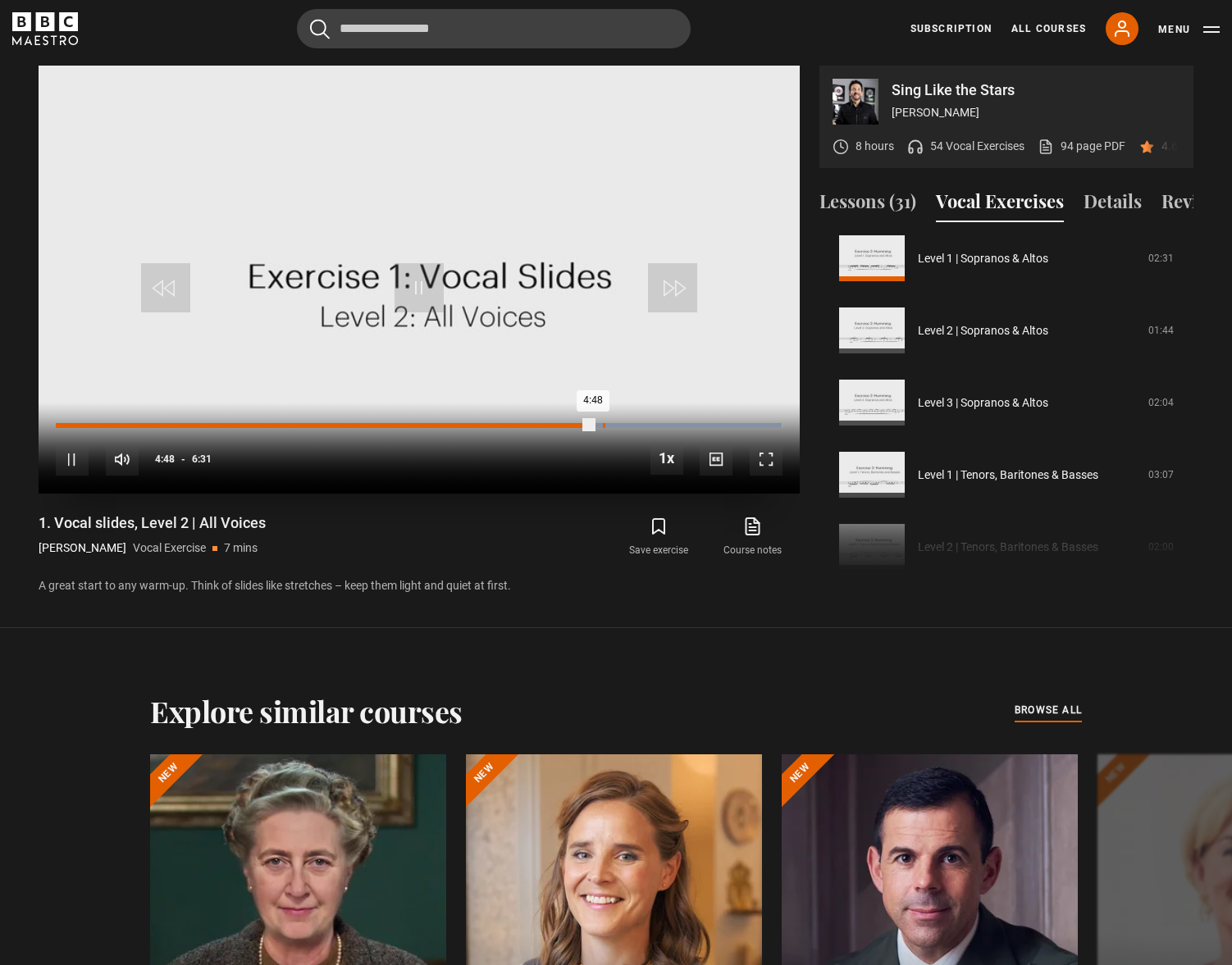 click on "4:54" at bounding box center [604, 426] 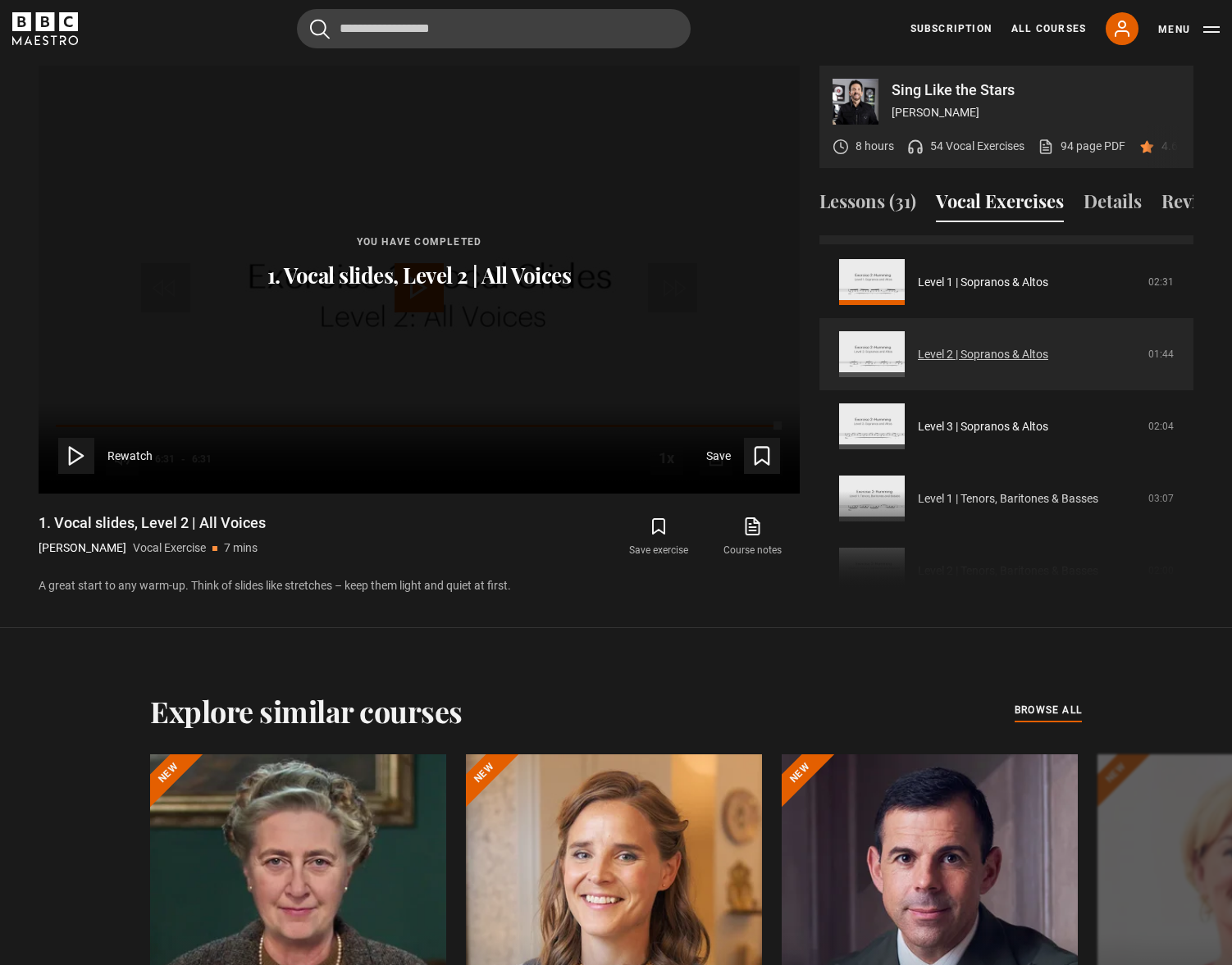 scroll, scrollTop: 289, scrollLeft: 0, axis: vertical 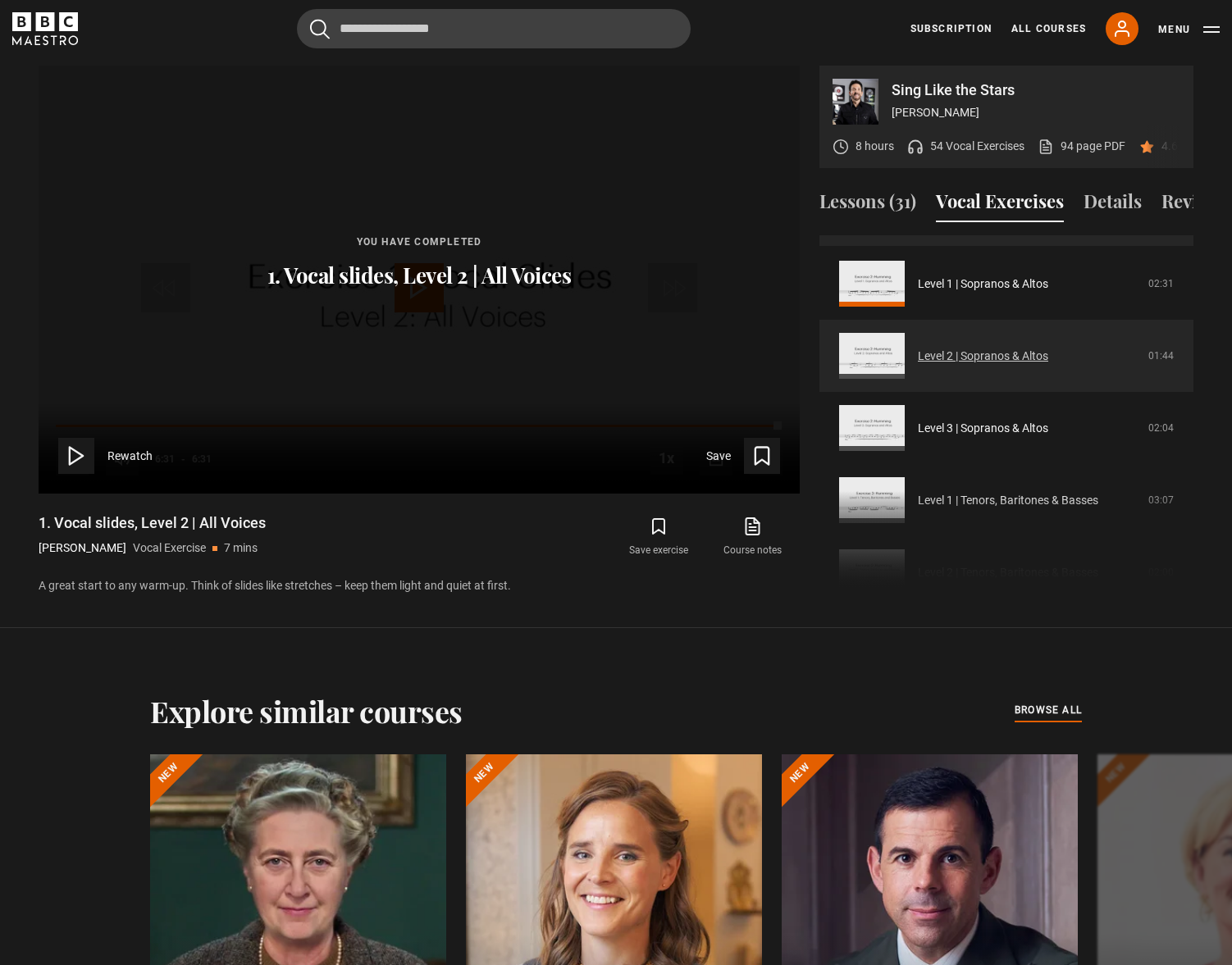 click on "Level 2 | Sopranos & Altos" at bounding box center (983, 356) 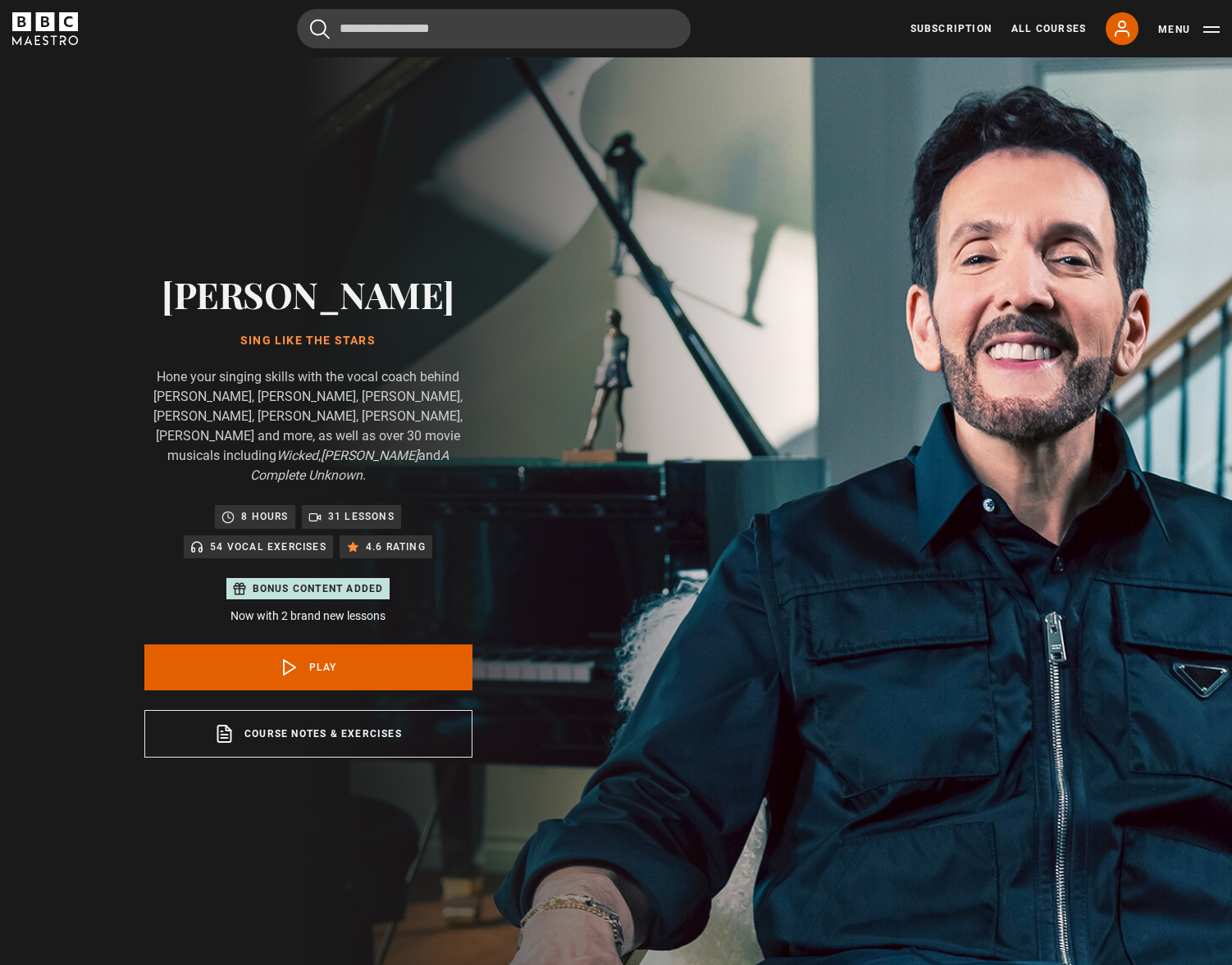 scroll, scrollTop: 973, scrollLeft: 0, axis: vertical 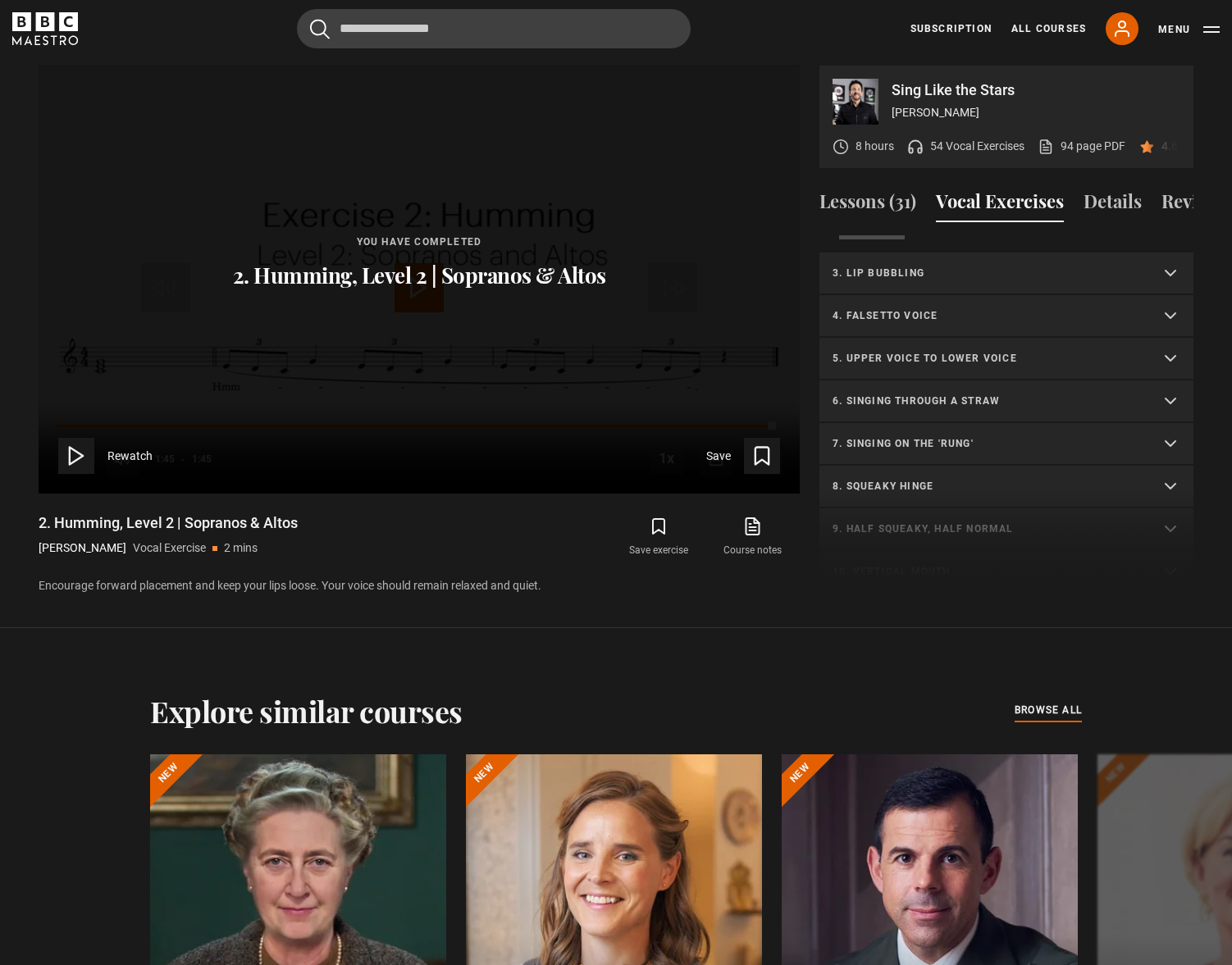 click on "4. Falsetto voice" at bounding box center [1006, 316] 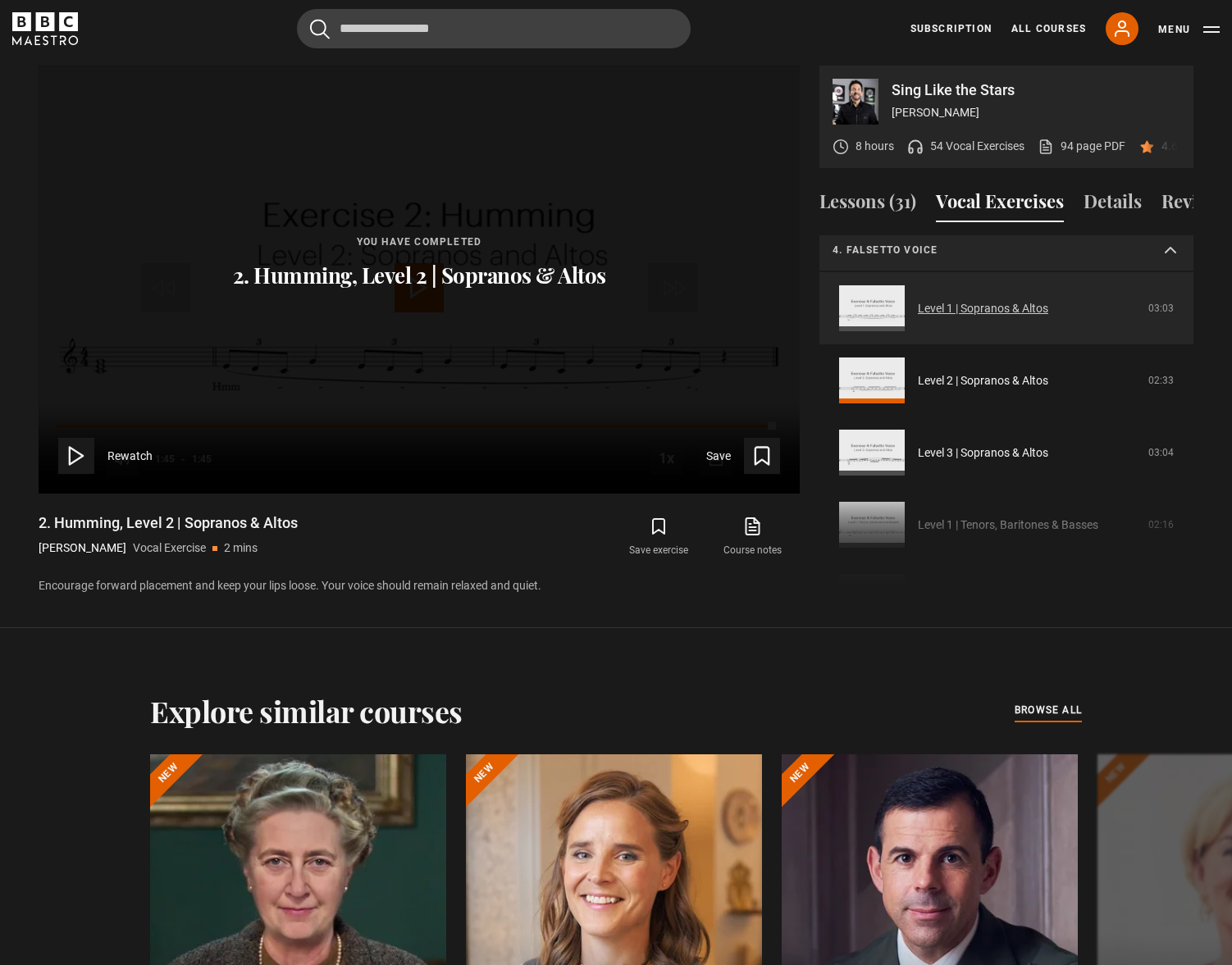 scroll, scrollTop: 567, scrollLeft: 0, axis: vertical 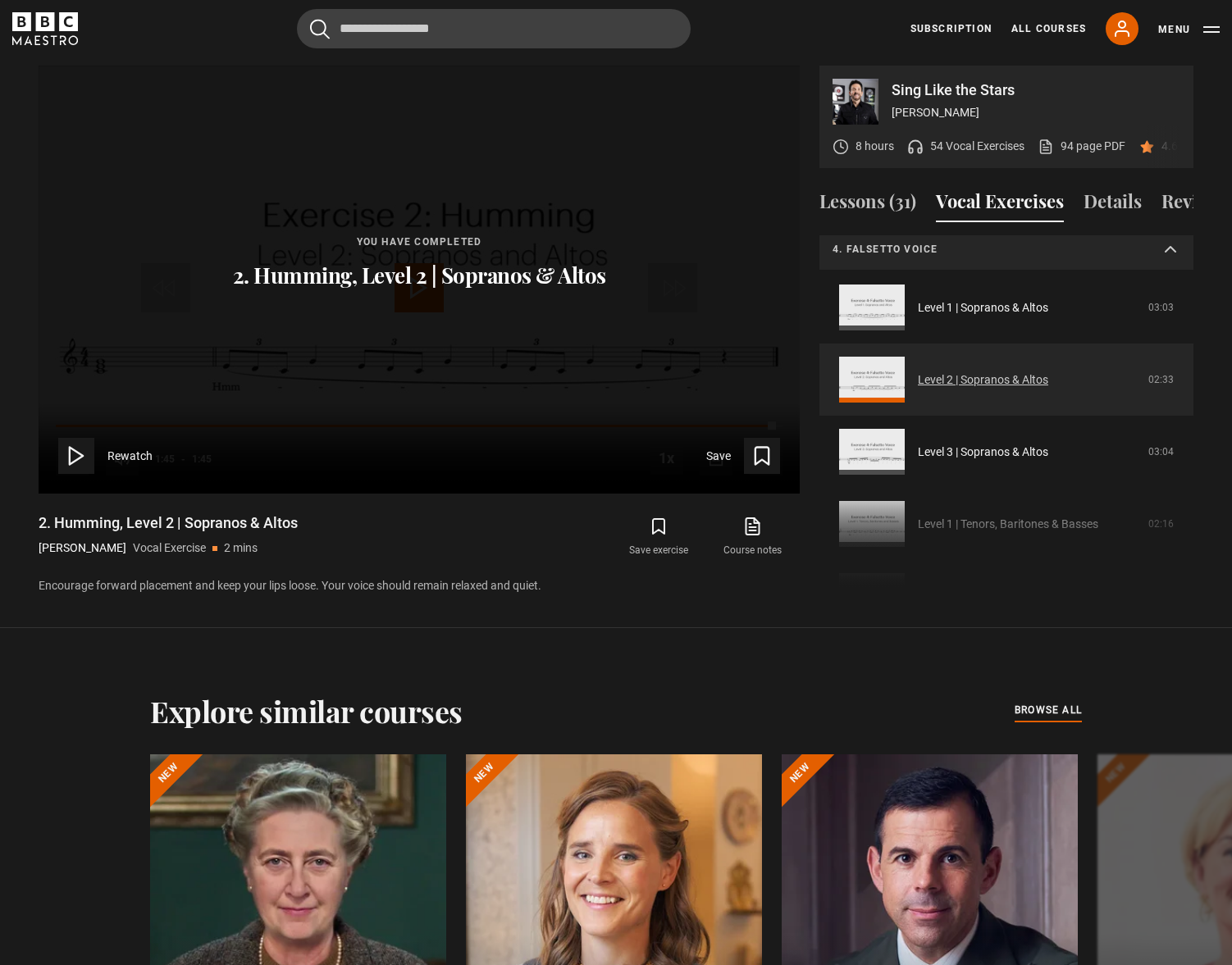 click on "Level 2 | Sopranos & Altos" at bounding box center [983, 380] 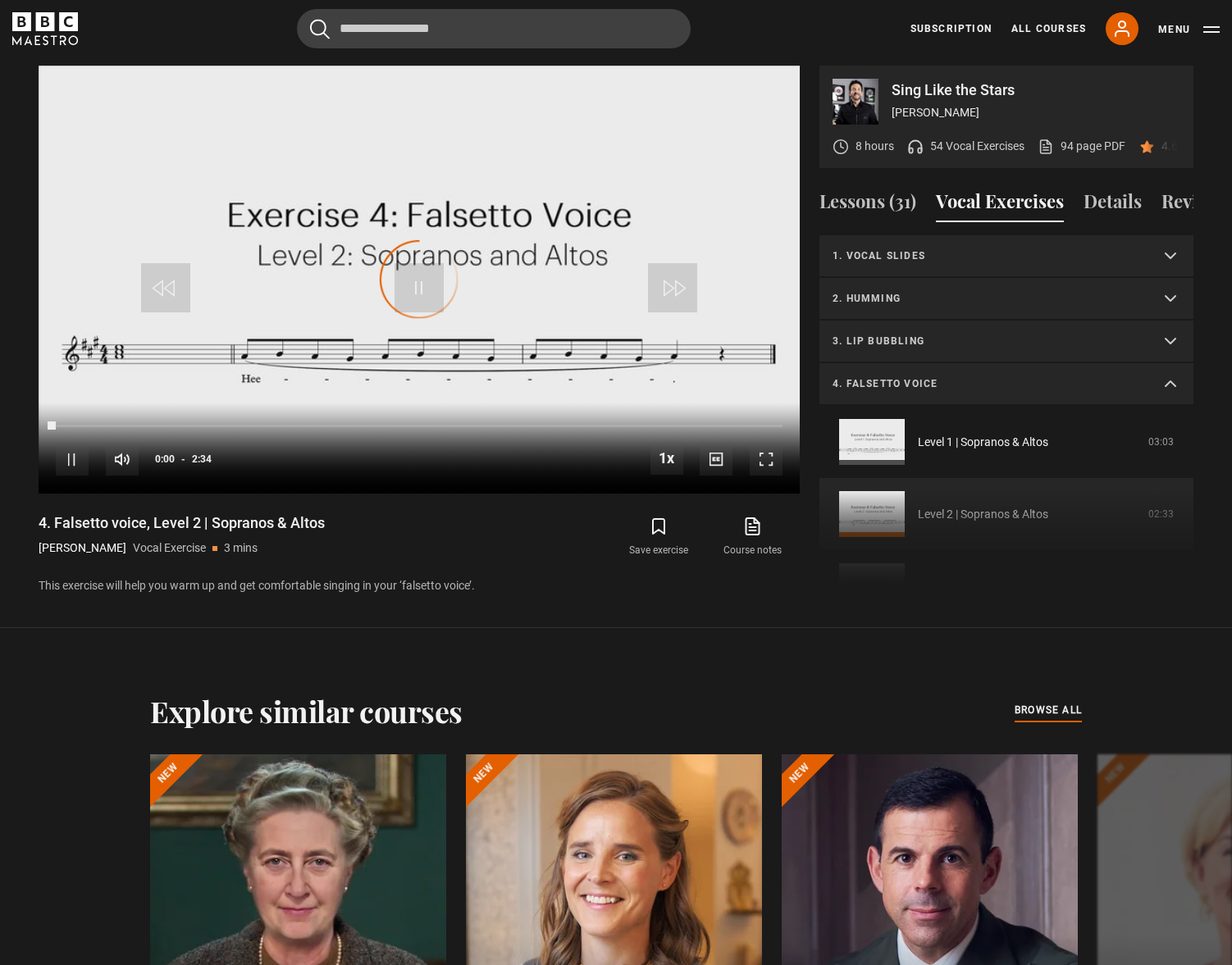scroll, scrollTop: 0, scrollLeft: 0, axis: both 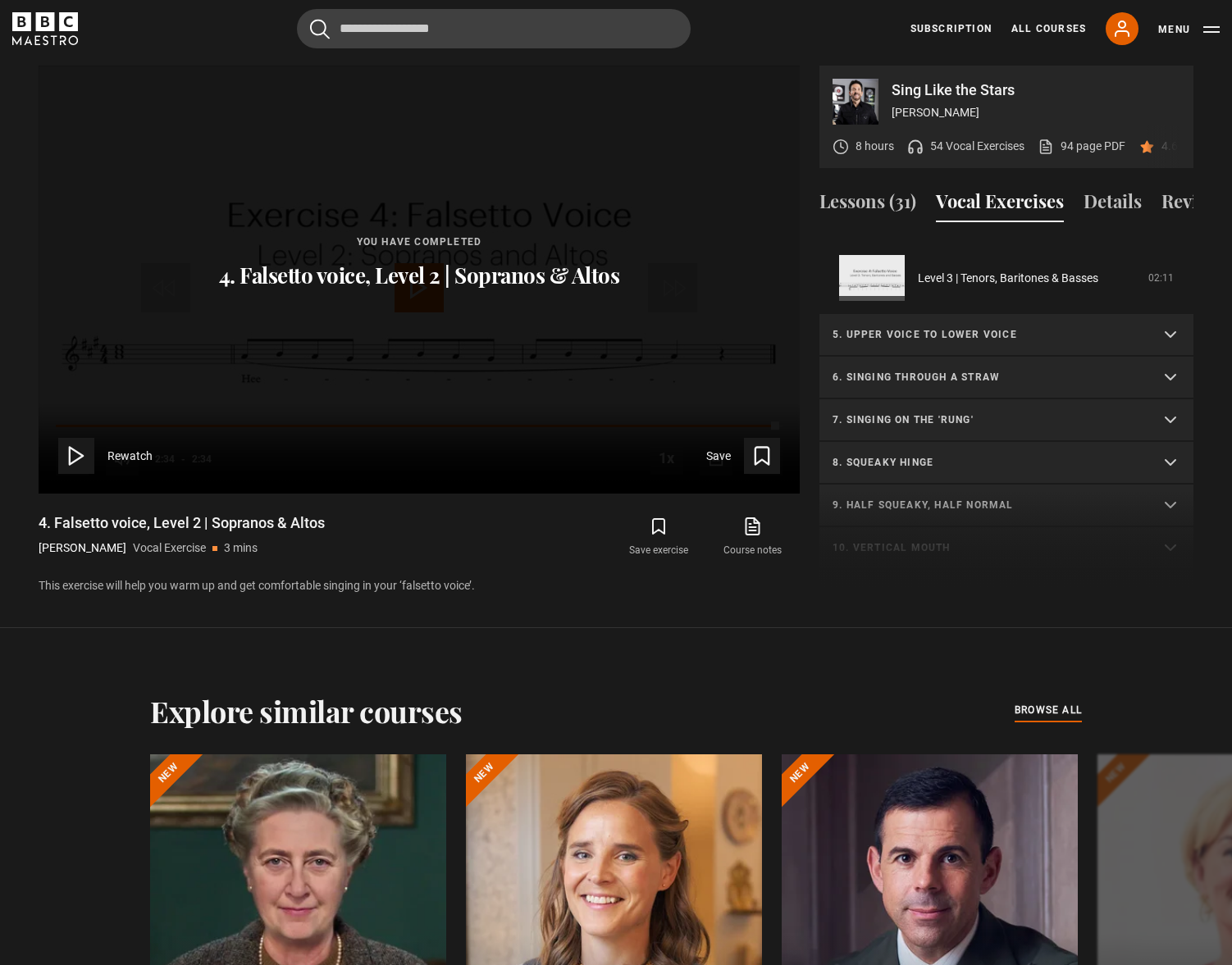 click on "5. Upper voice to lower voice" at bounding box center [1006, 335] 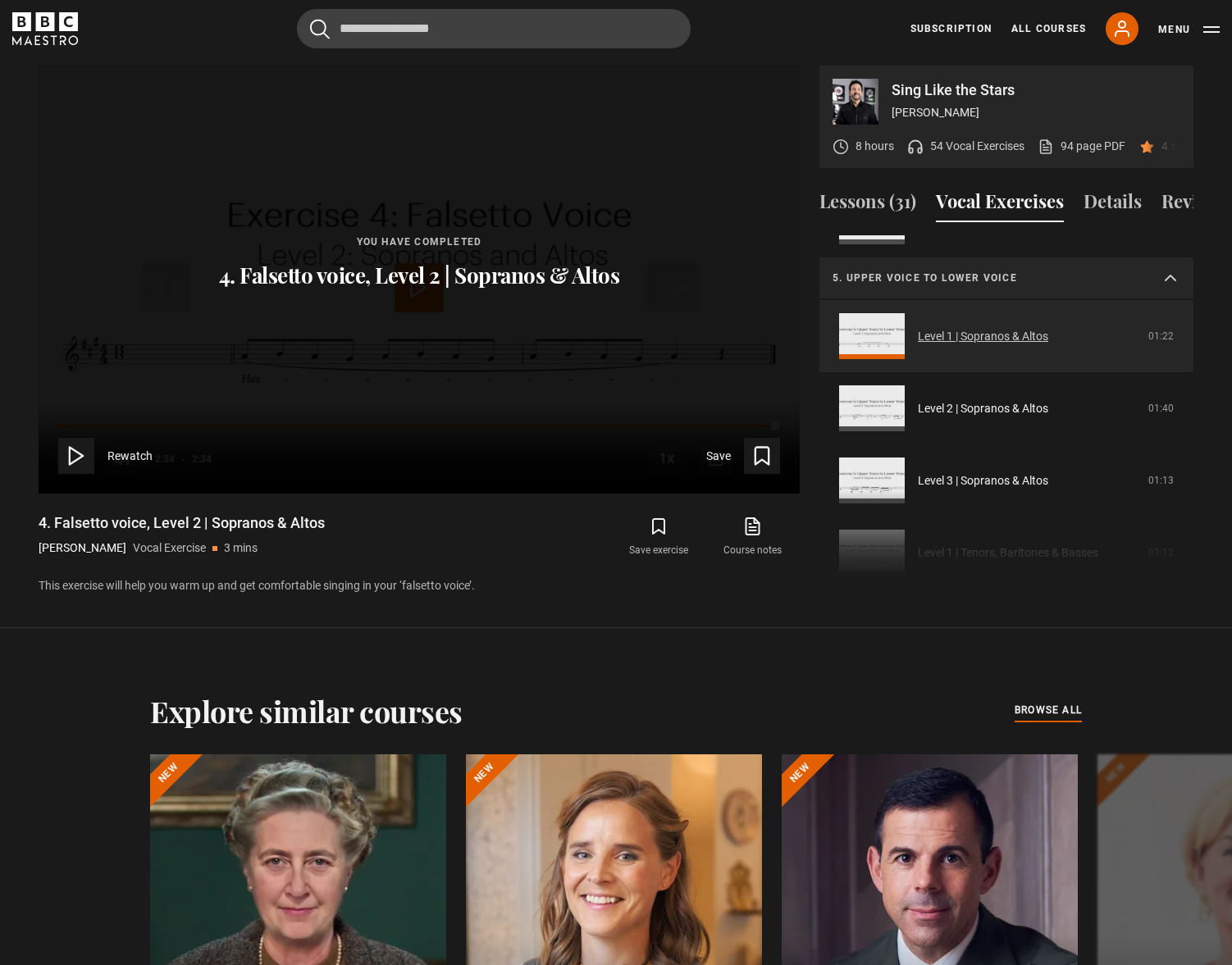 scroll, scrollTop: 582, scrollLeft: 0, axis: vertical 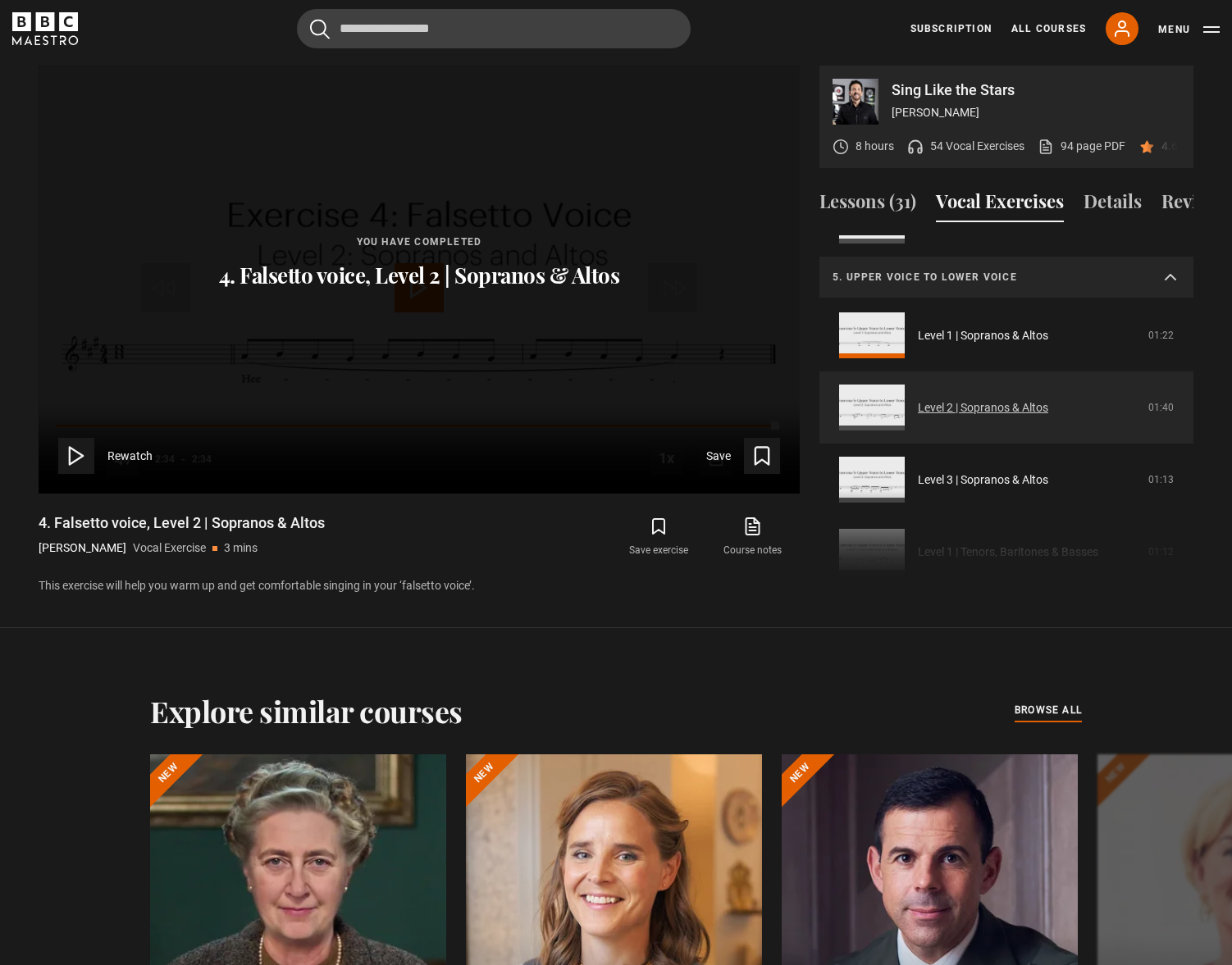 click on "Level 2 | Sopranos & Altos" at bounding box center [983, 407] 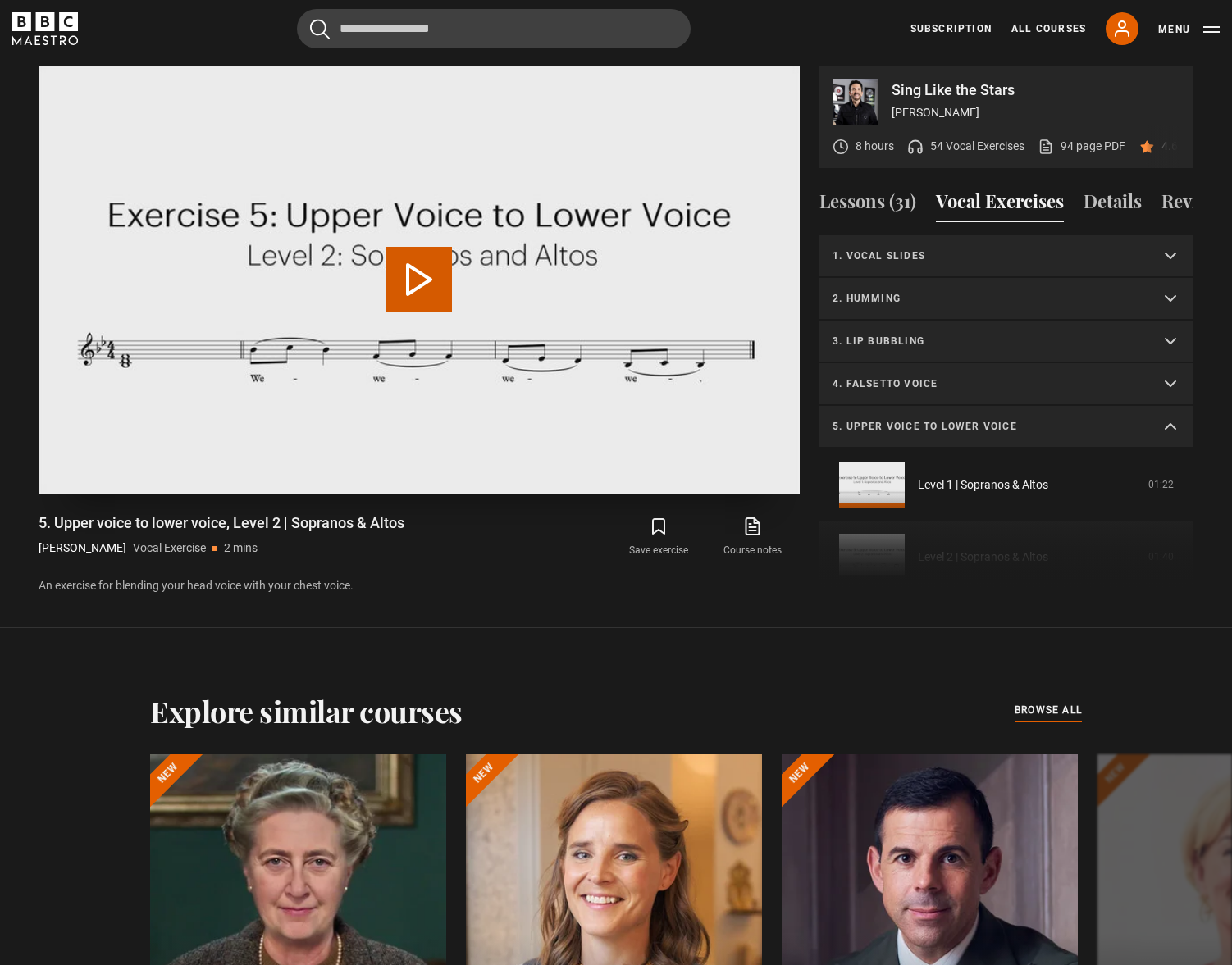 scroll, scrollTop: 973, scrollLeft: 0, axis: vertical 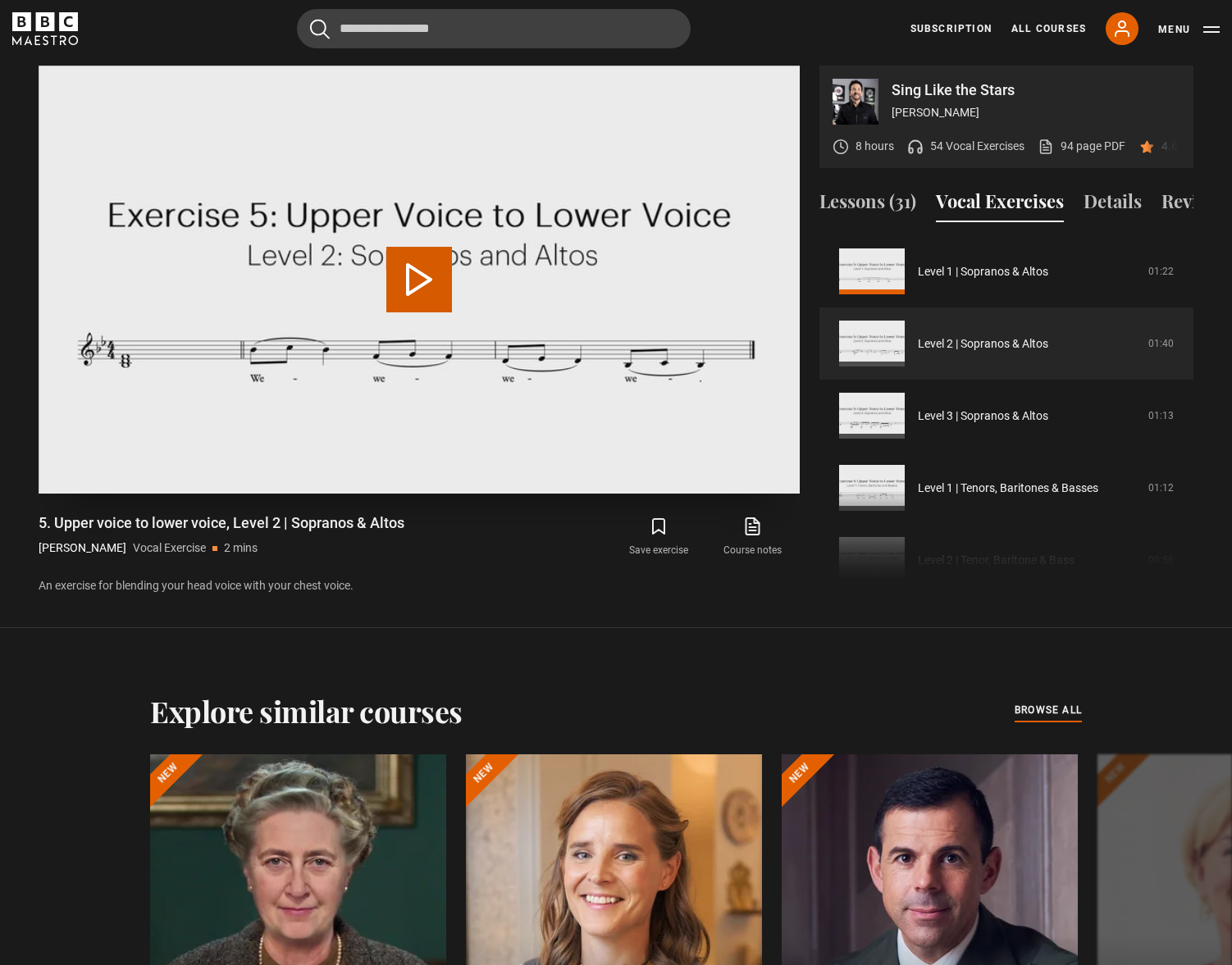 click on "Play Video" at bounding box center [419, 280] 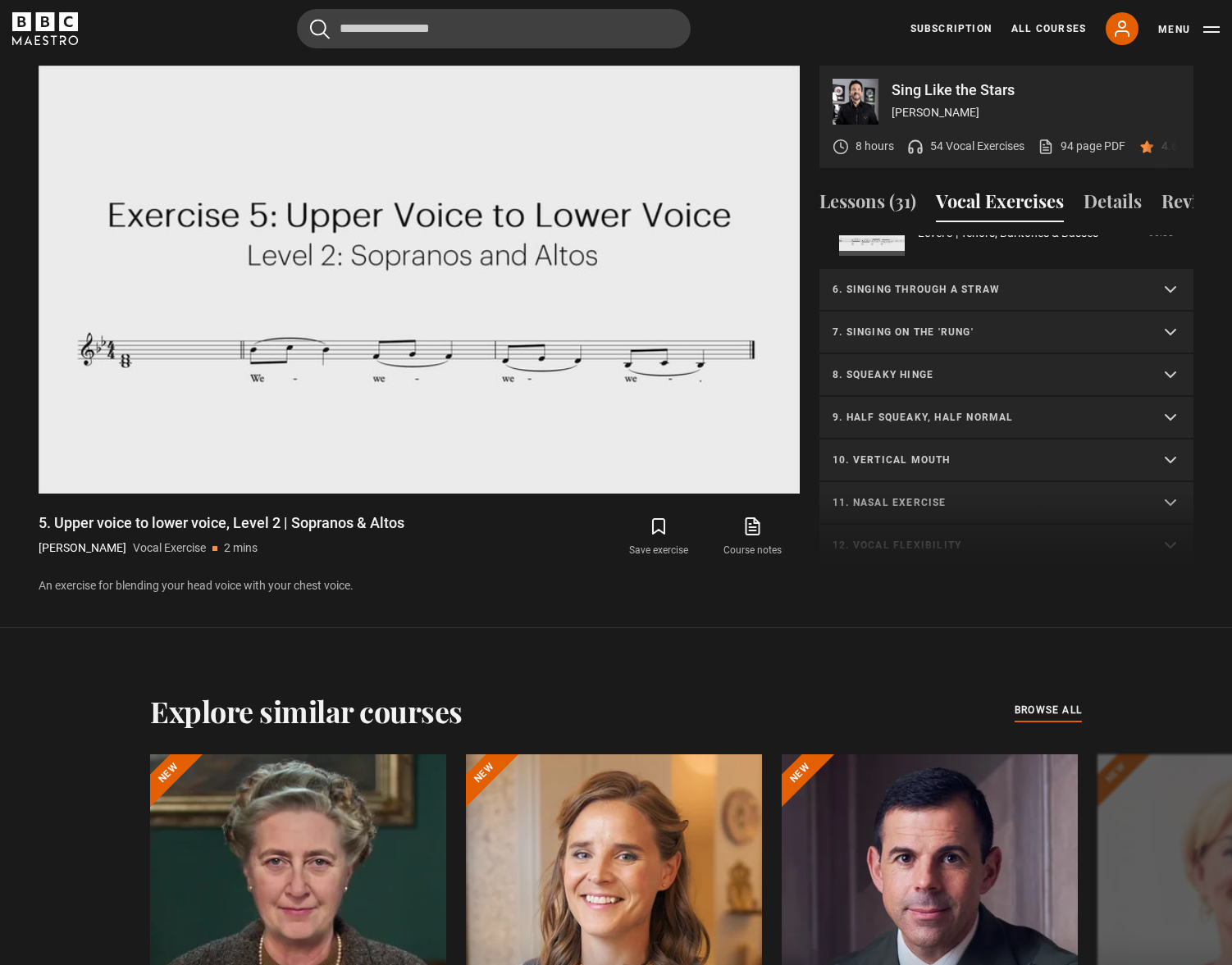 scroll, scrollTop: 617, scrollLeft: 0, axis: vertical 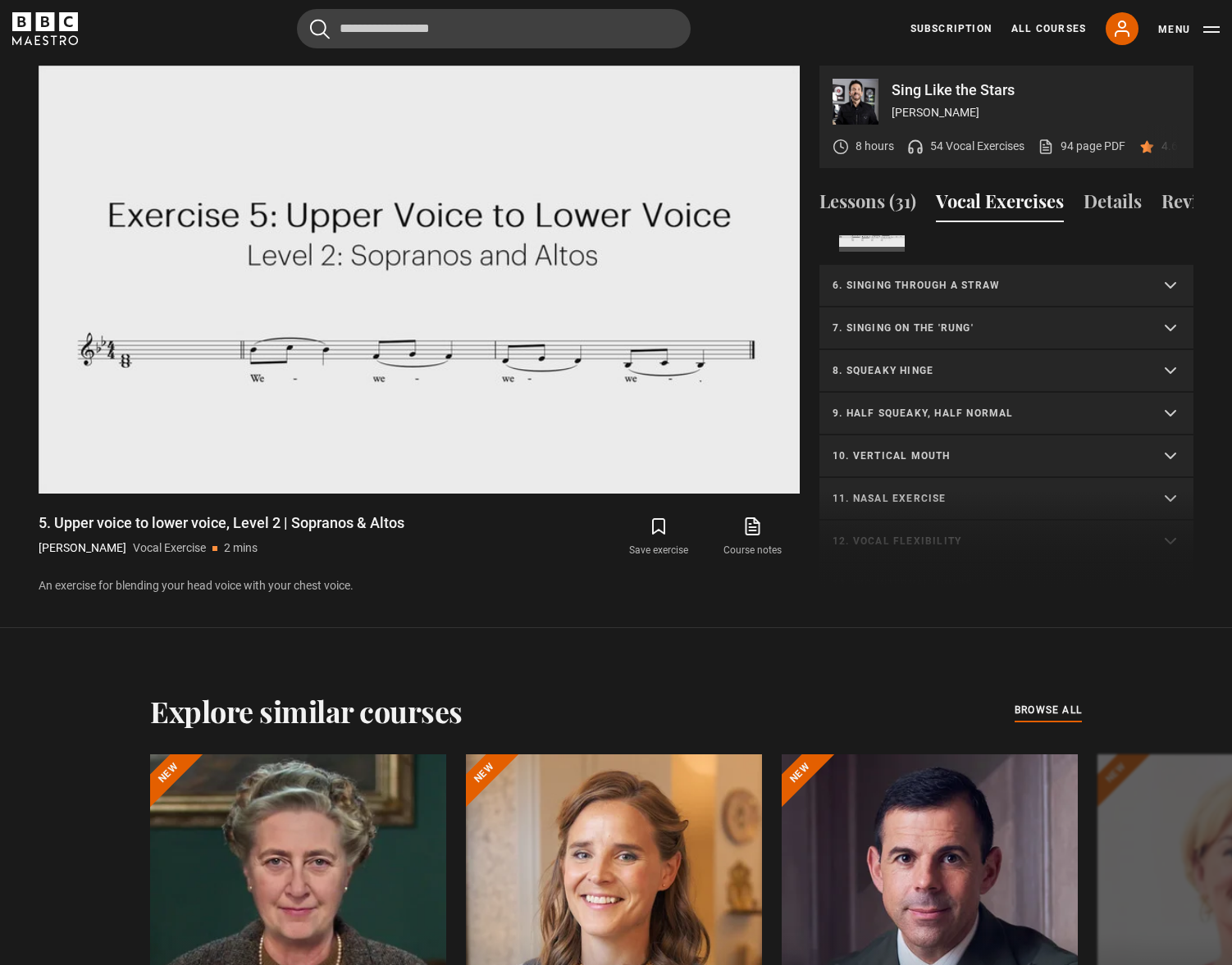 click on "8. Squeaky hinge" at bounding box center [987, 371] 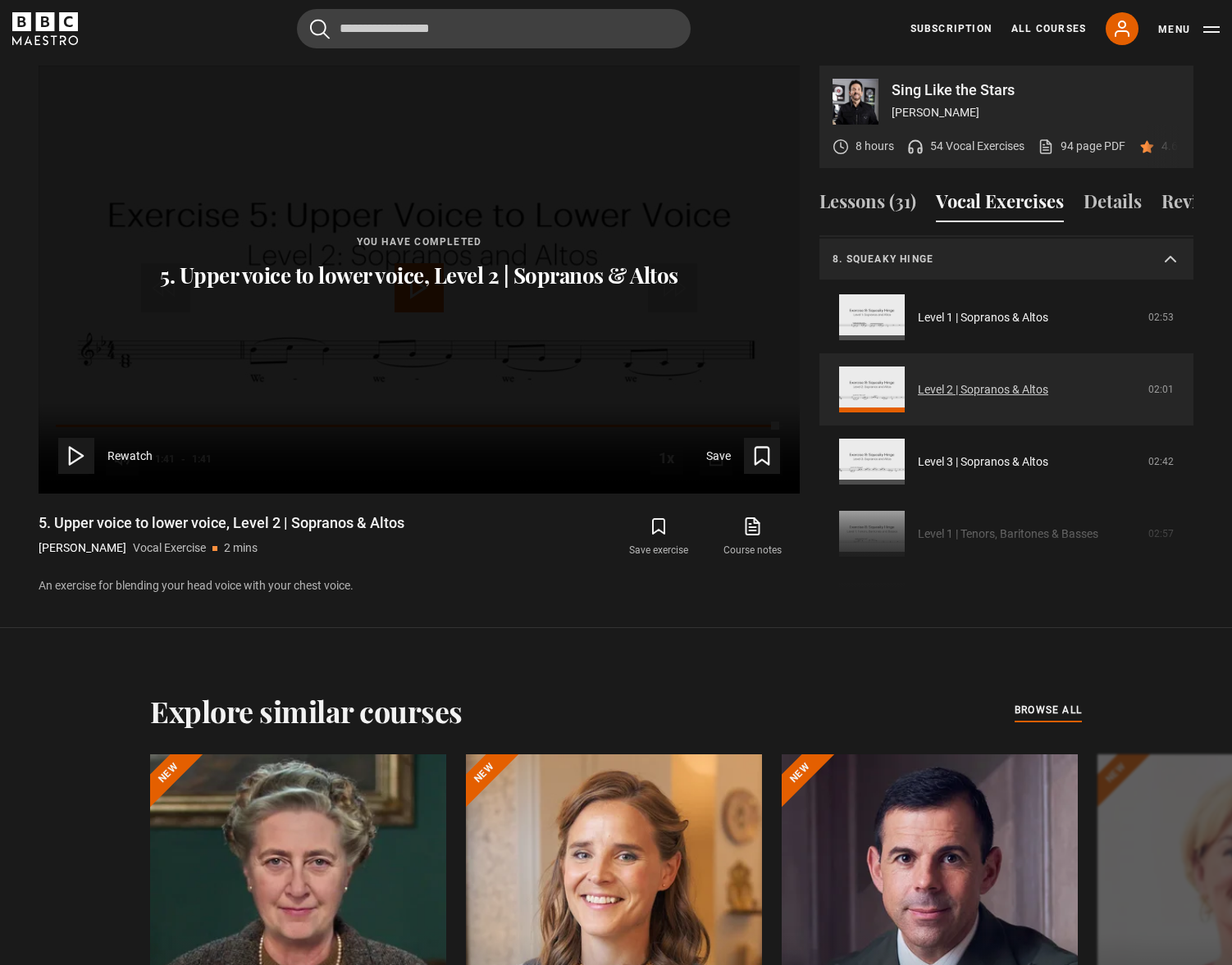 scroll, scrollTop: 732, scrollLeft: 0, axis: vertical 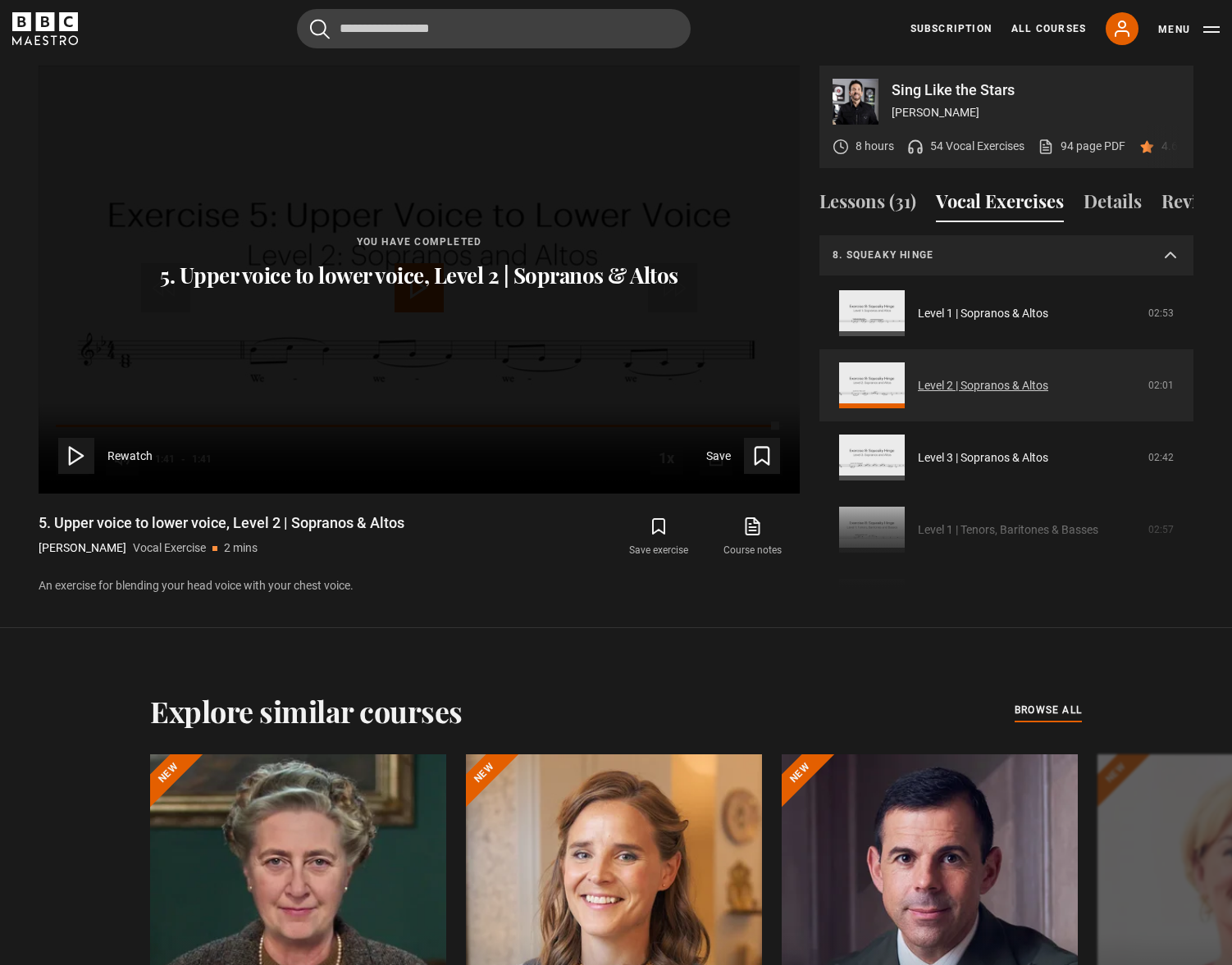 click on "Level 2 | Sopranos & Altos" at bounding box center [983, 385] 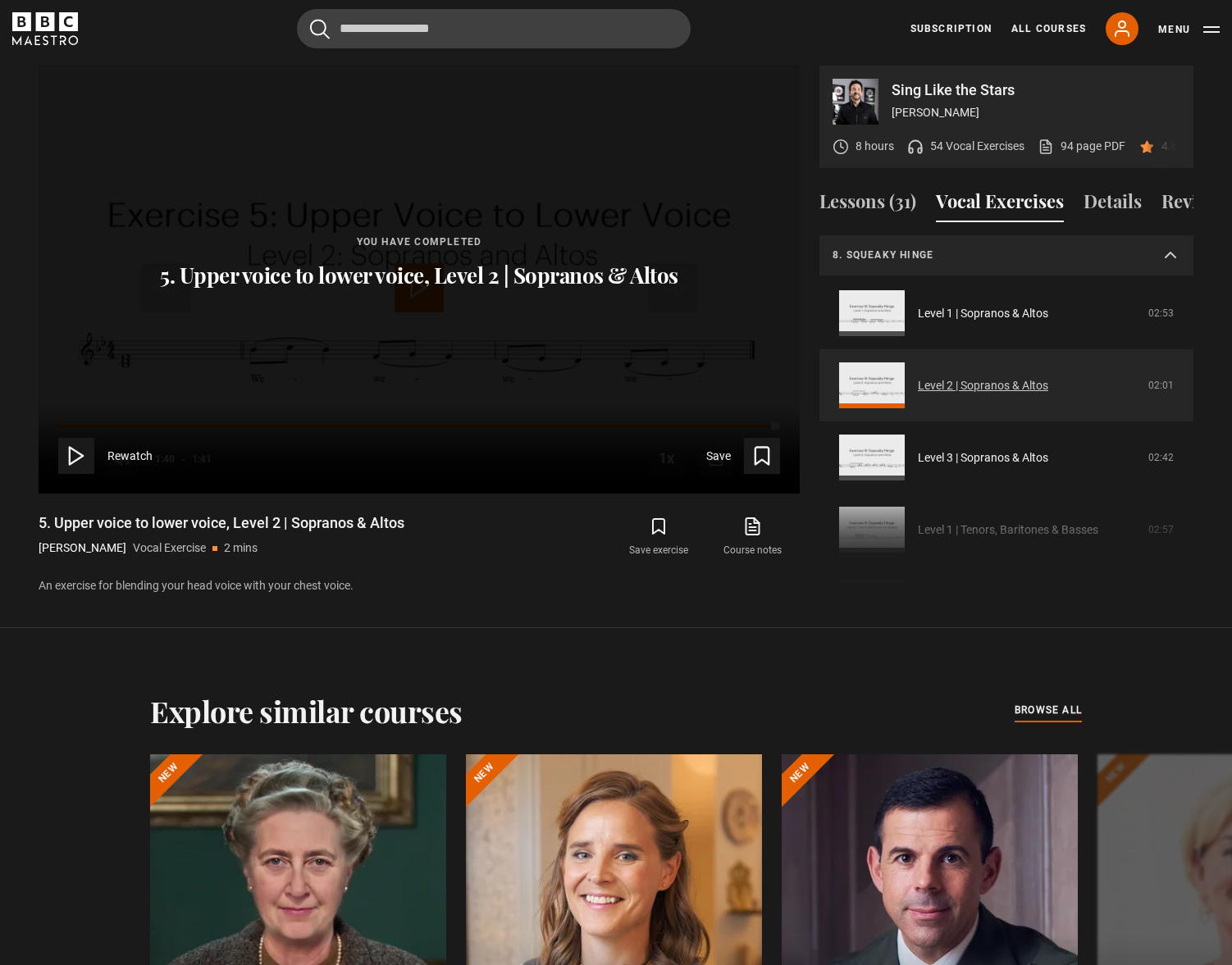 click on "Level 2 | Sopranos & Altos" at bounding box center [983, 385] 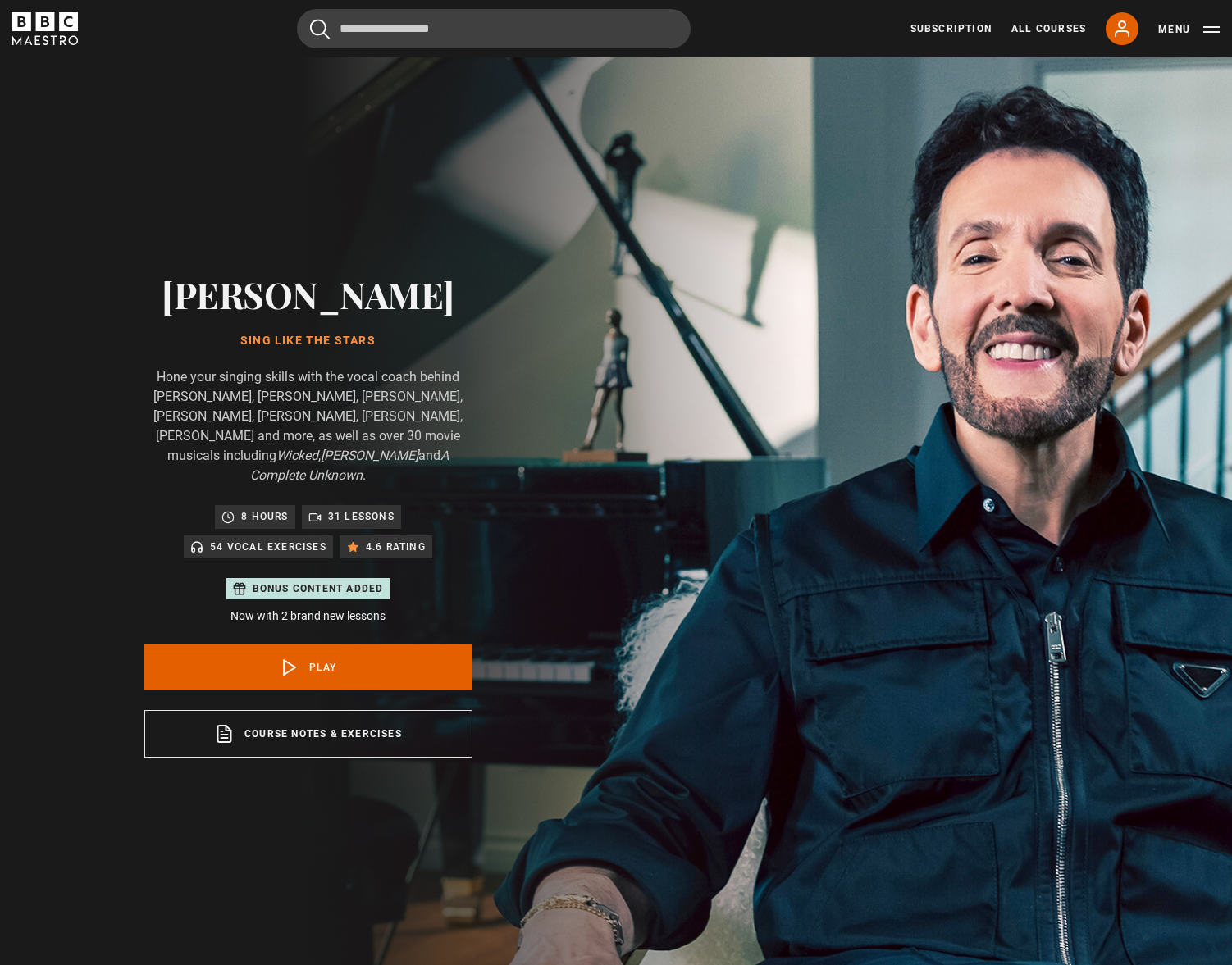 scroll, scrollTop: 973, scrollLeft: 0, axis: vertical 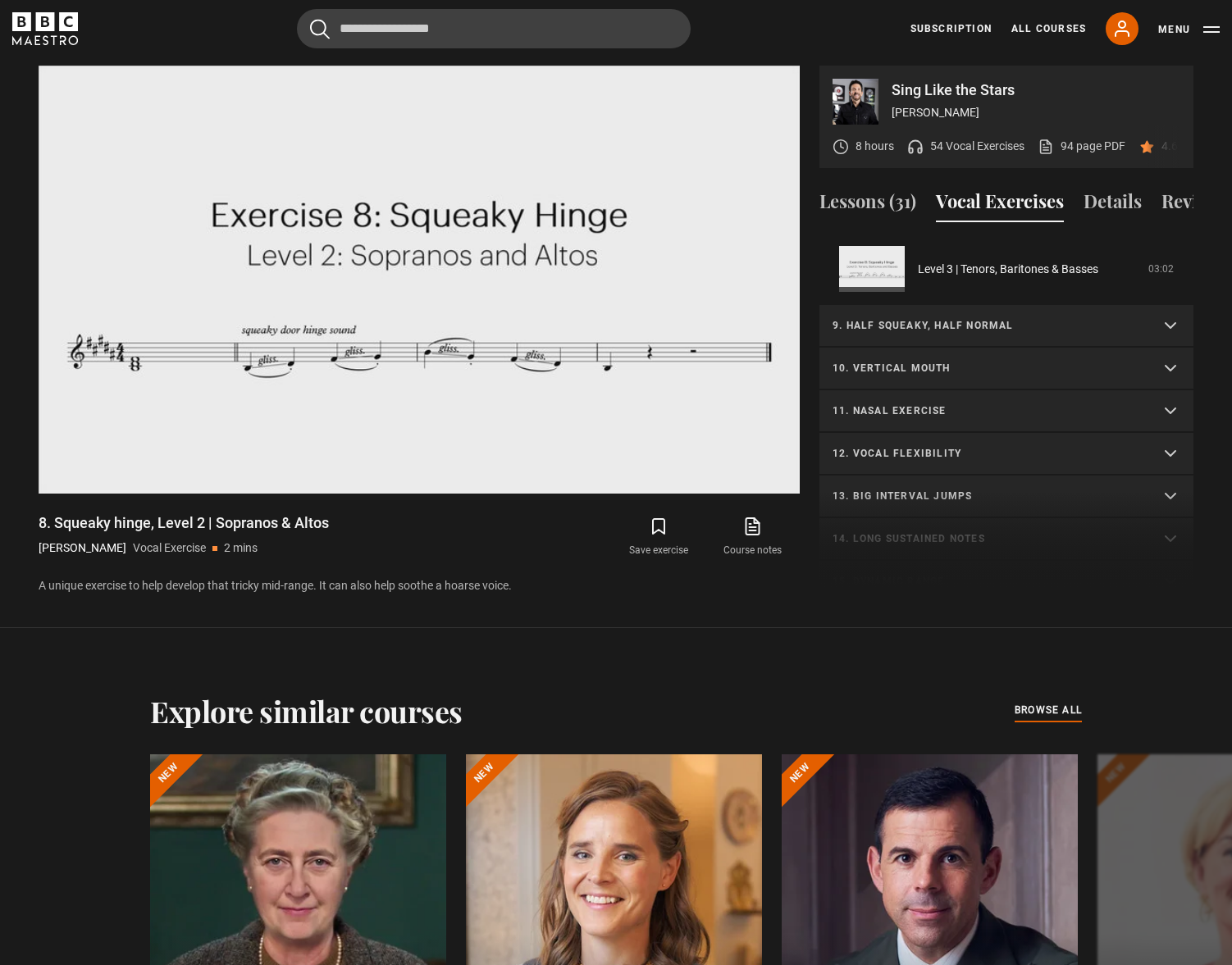 click on "10. Vertical mouth" at bounding box center (987, 368) 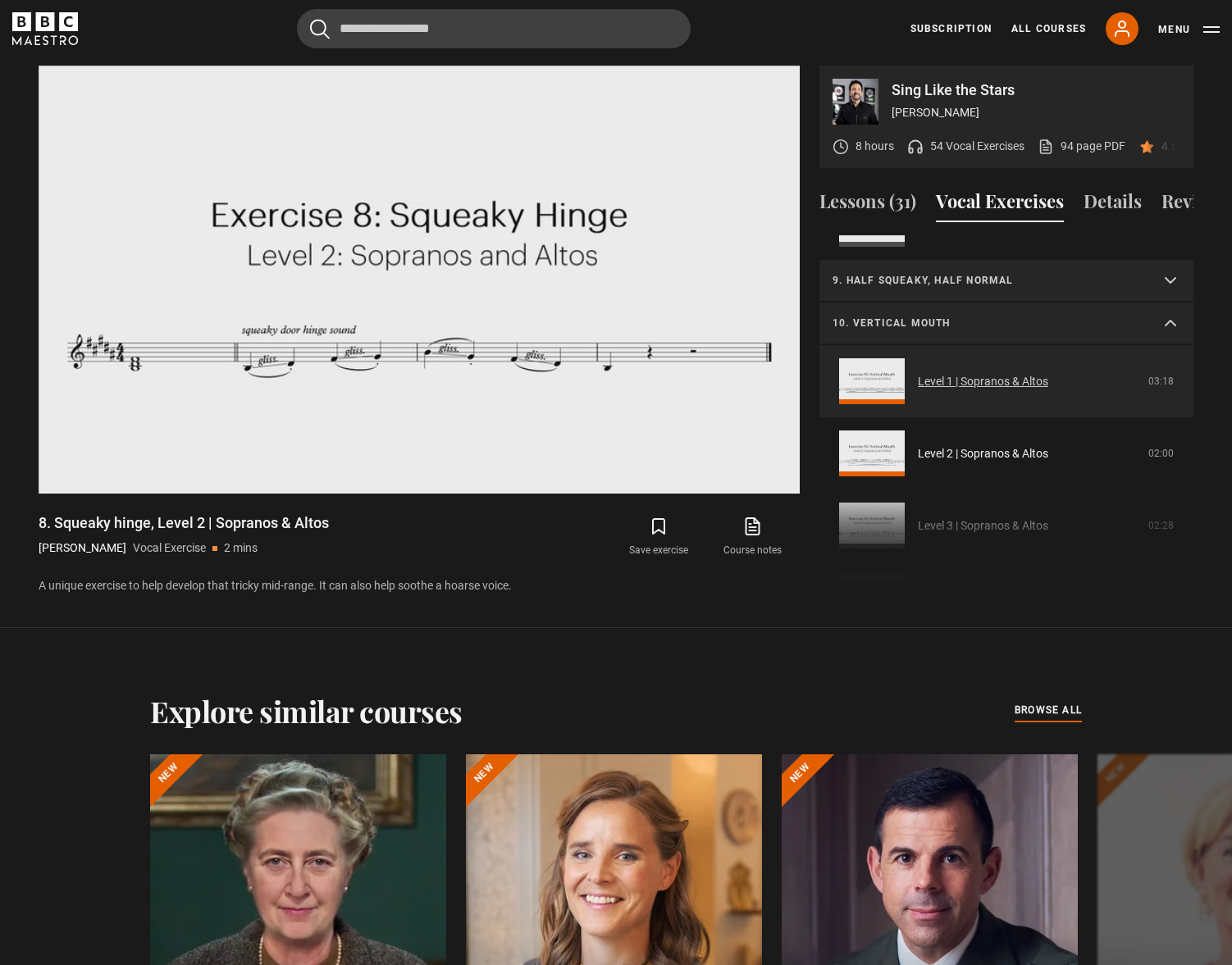 scroll, scrollTop: 750, scrollLeft: 0, axis: vertical 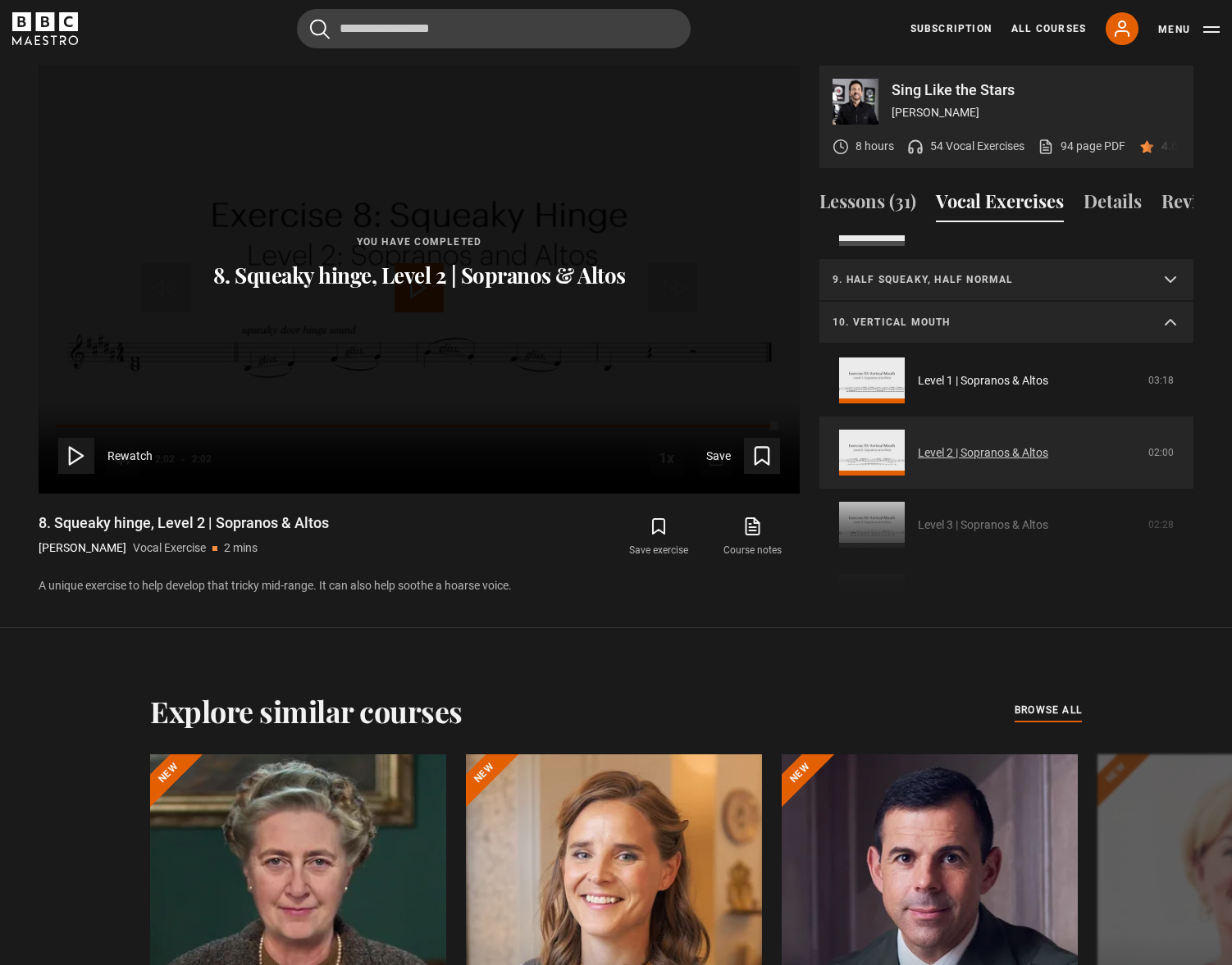 click on "Level 2 | Sopranos & Altos" at bounding box center [983, 453] 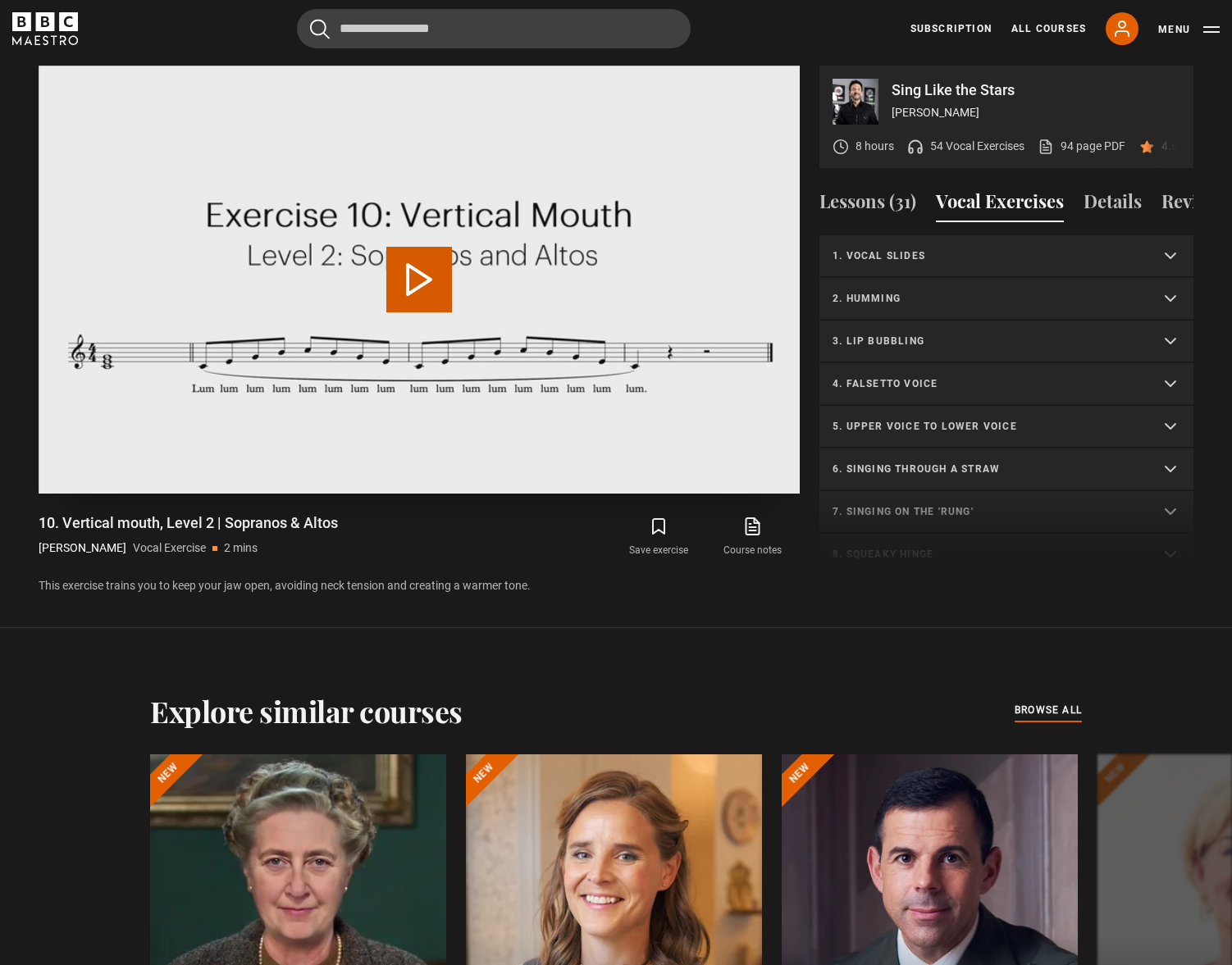 scroll, scrollTop: 973, scrollLeft: 0, axis: vertical 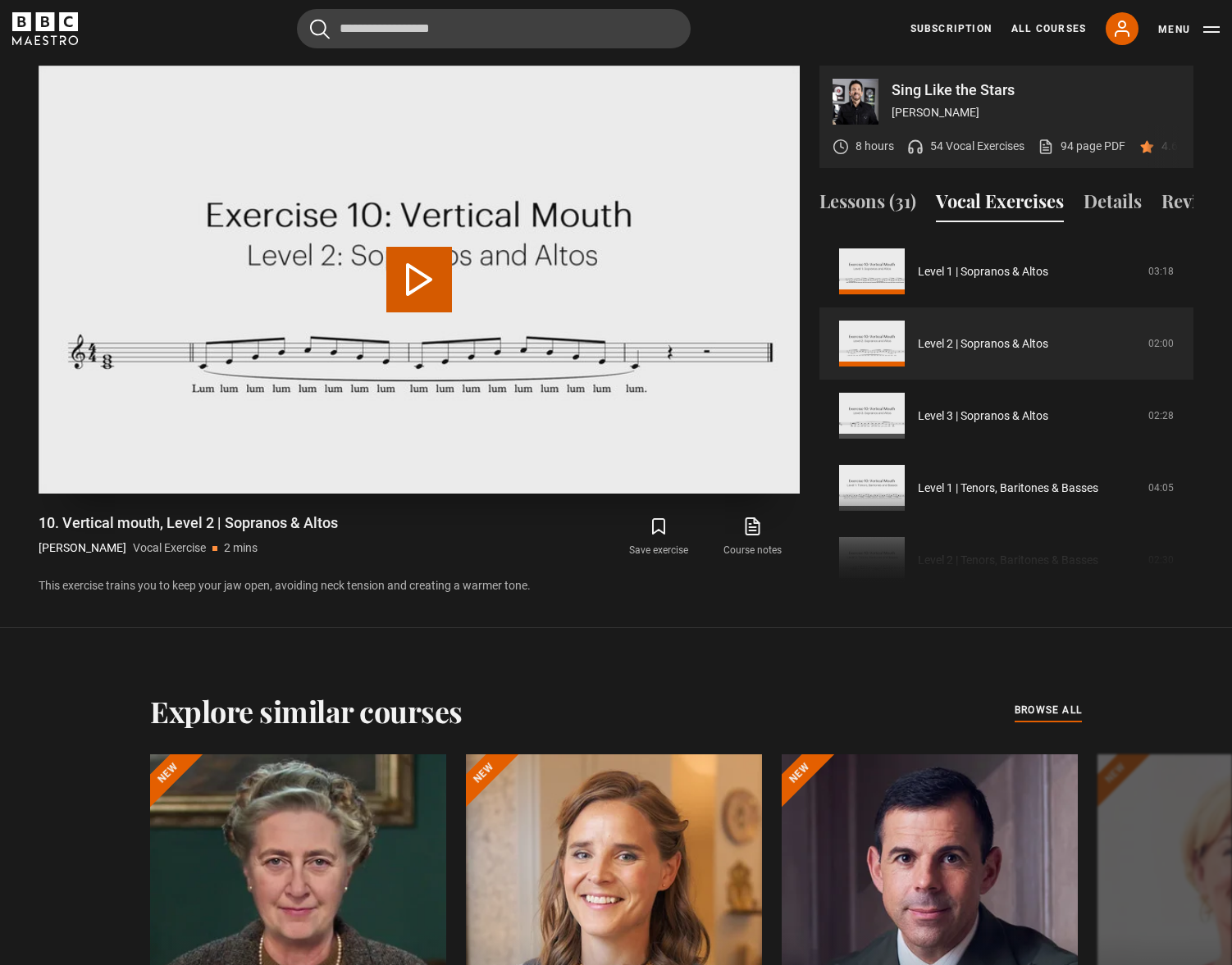 click on "Play Video" at bounding box center [419, 280] 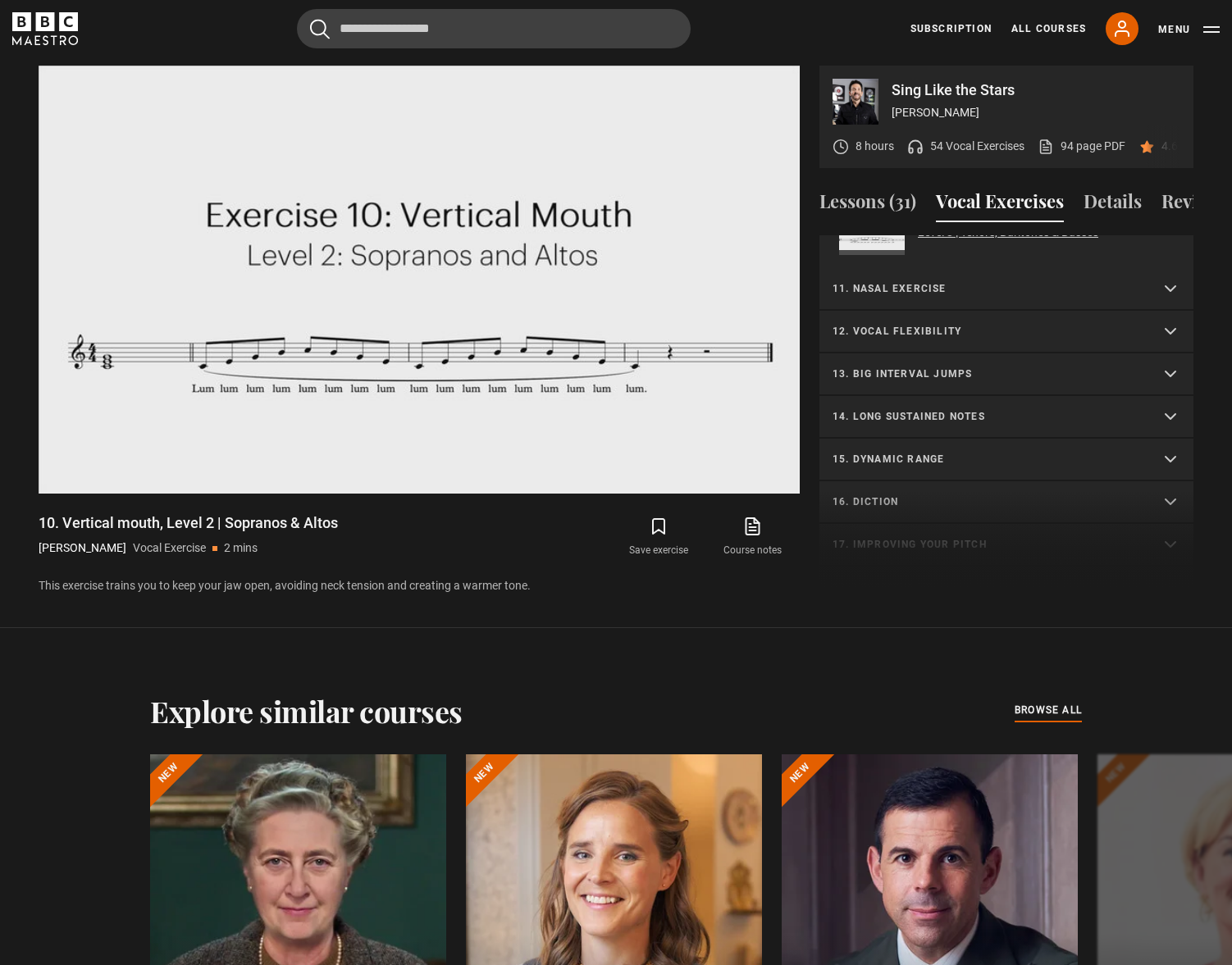 scroll, scrollTop: 831, scrollLeft: 0, axis: vertical 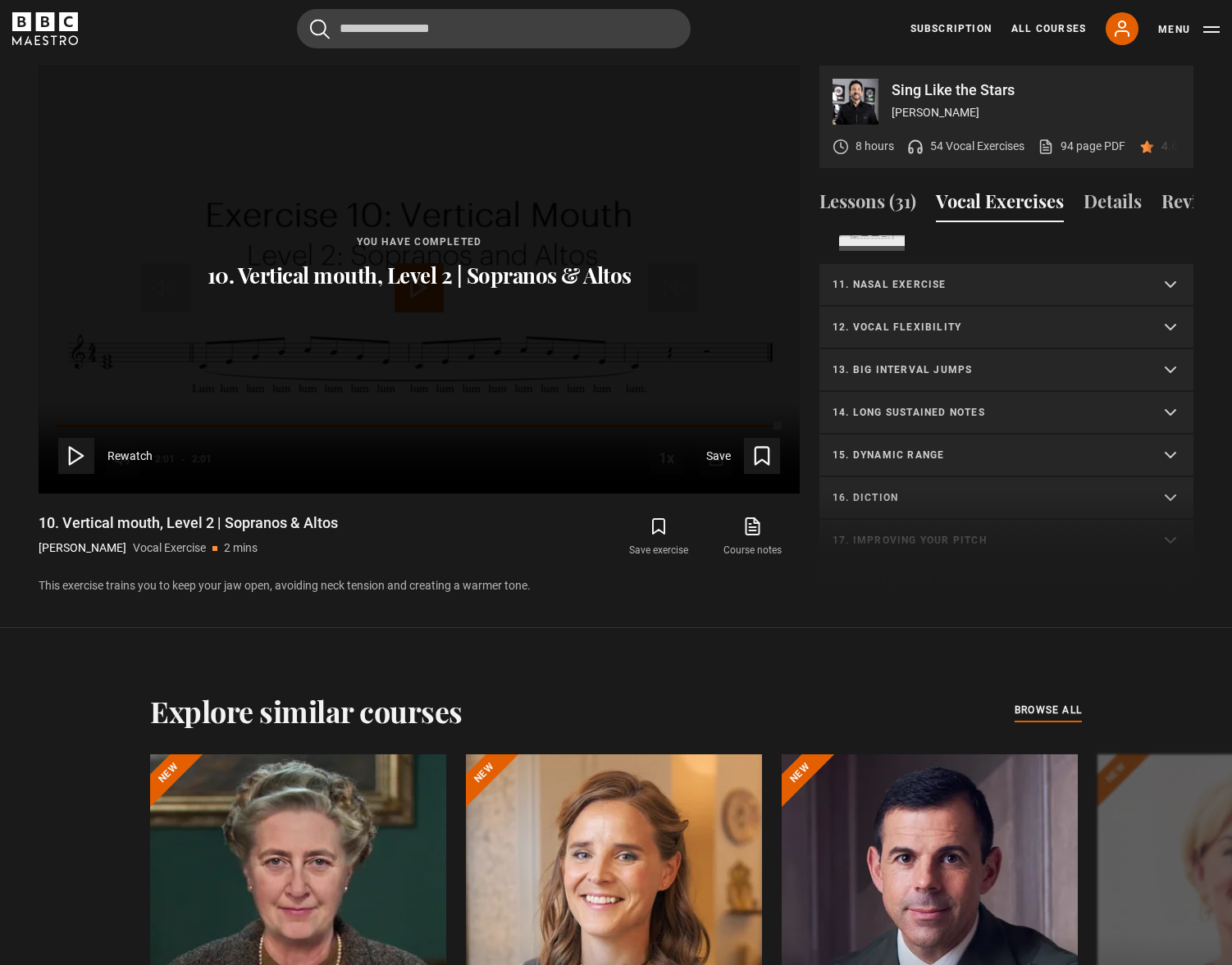 click on "13. Big interval jumps" at bounding box center [1006, 371] 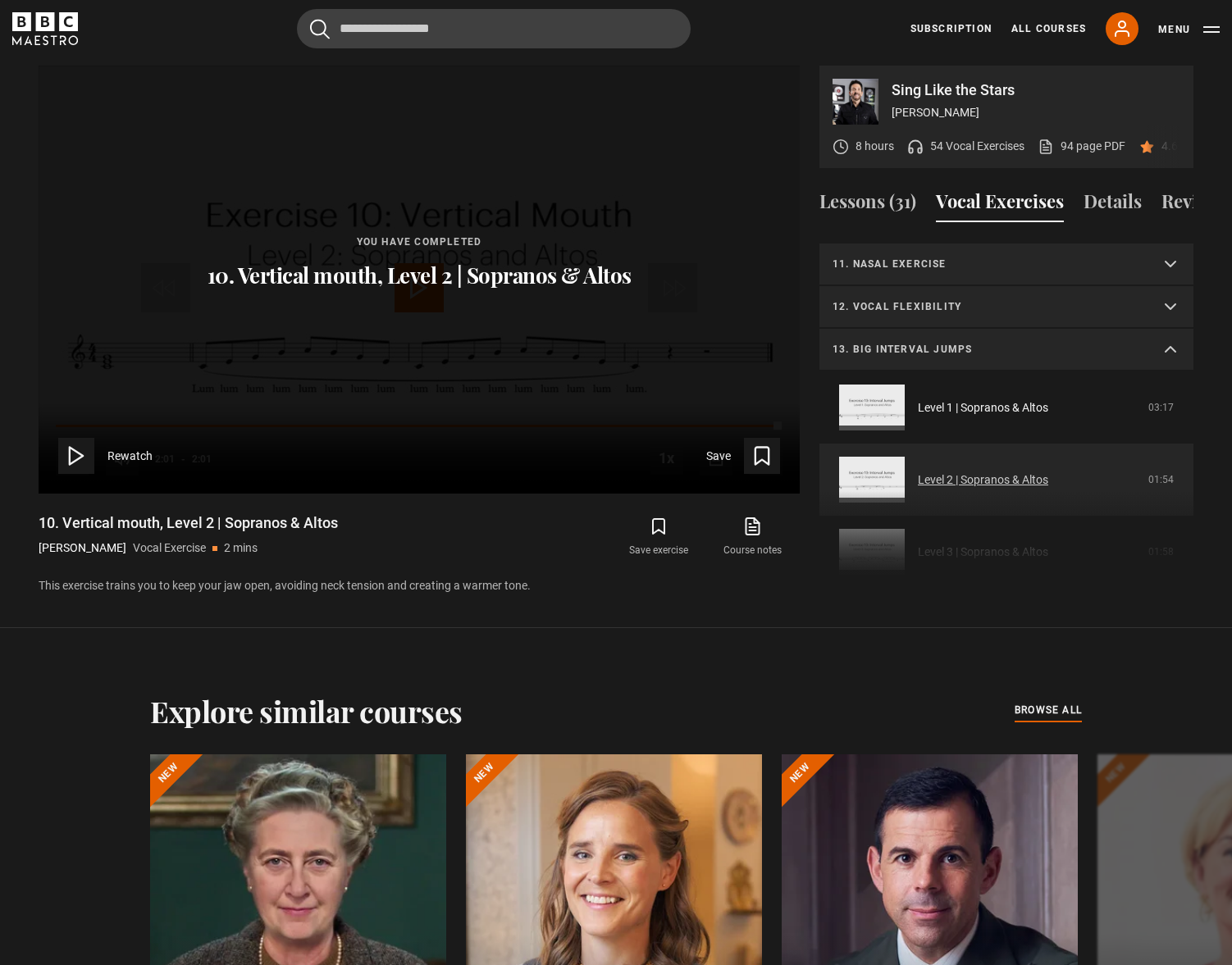 scroll, scrollTop: 860, scrollLeft: 0, axis: vertical 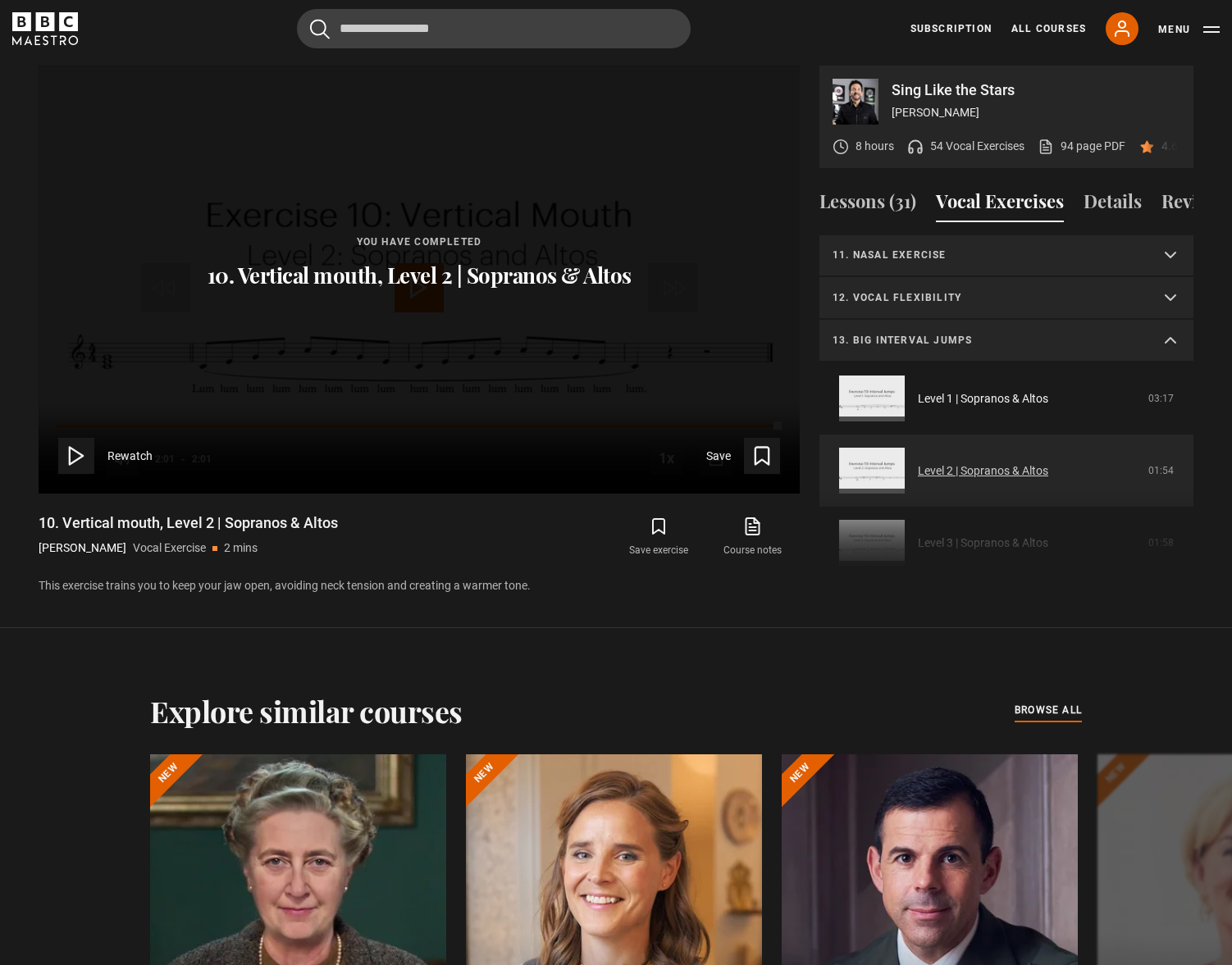 click on "Level 2 | Sopranos & Altos" at bounding box center (983, 471) 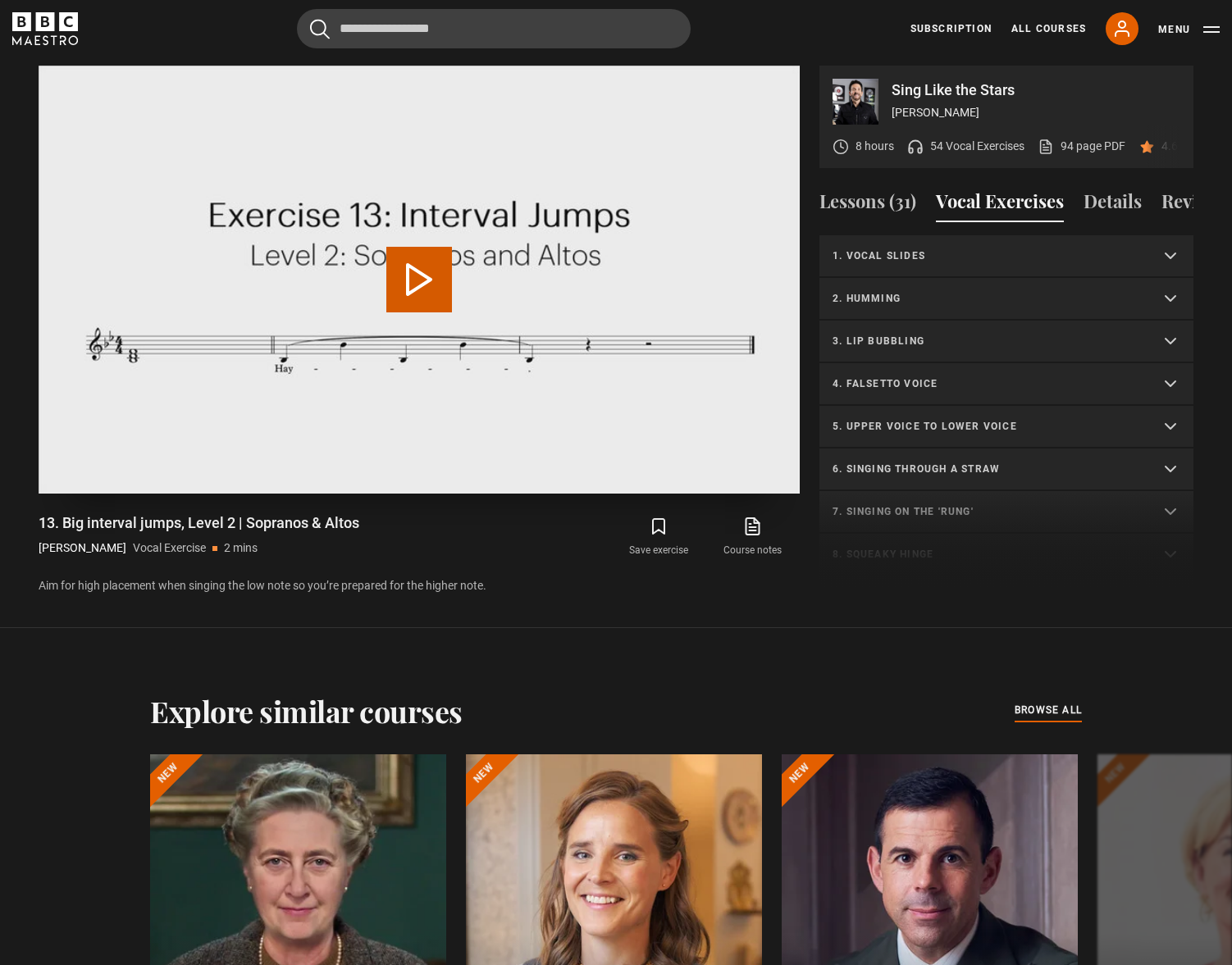 scroll, scrollTop: 973, scrollLeft: 0, axis: vertical 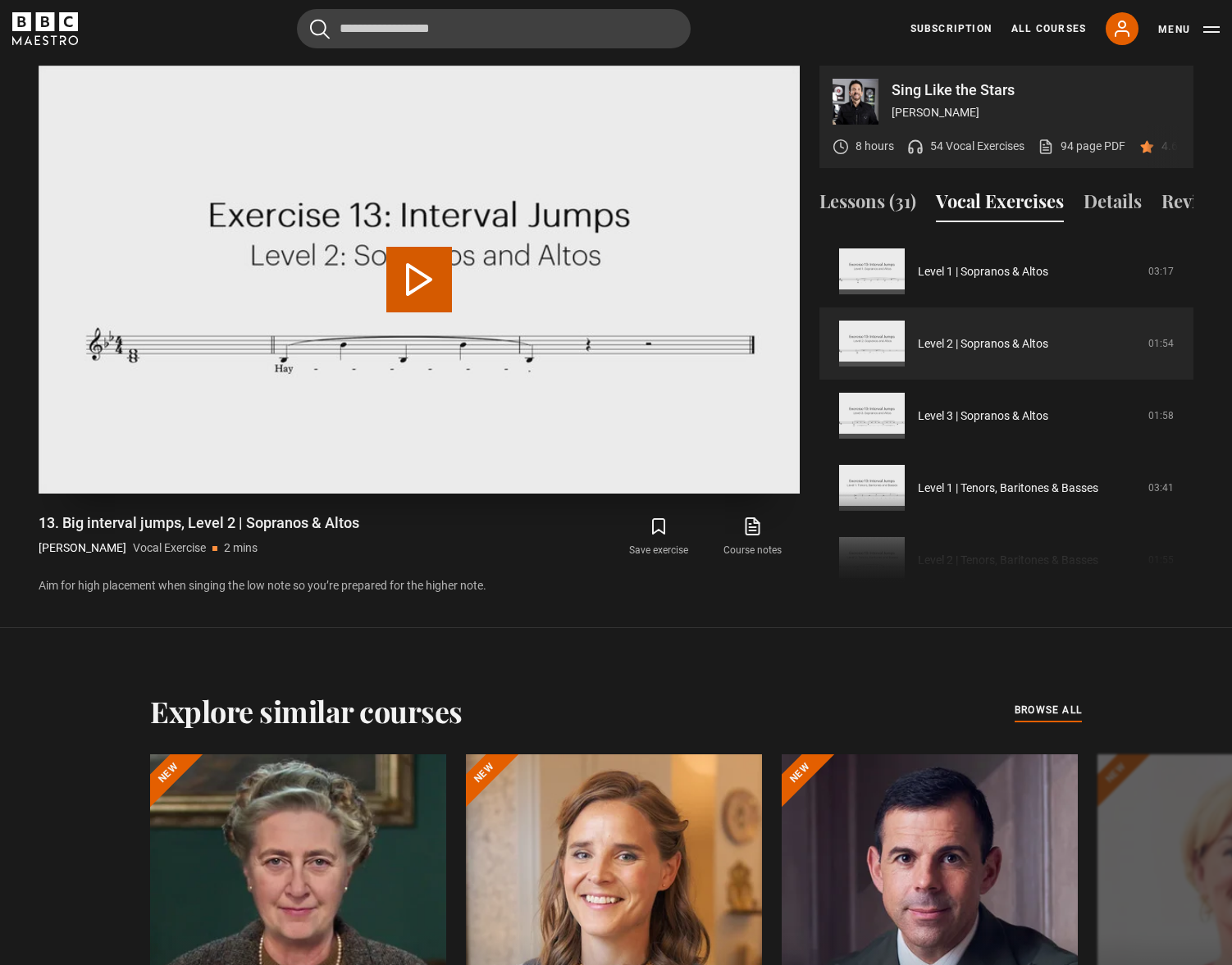 click at bounding box center (419, 280) 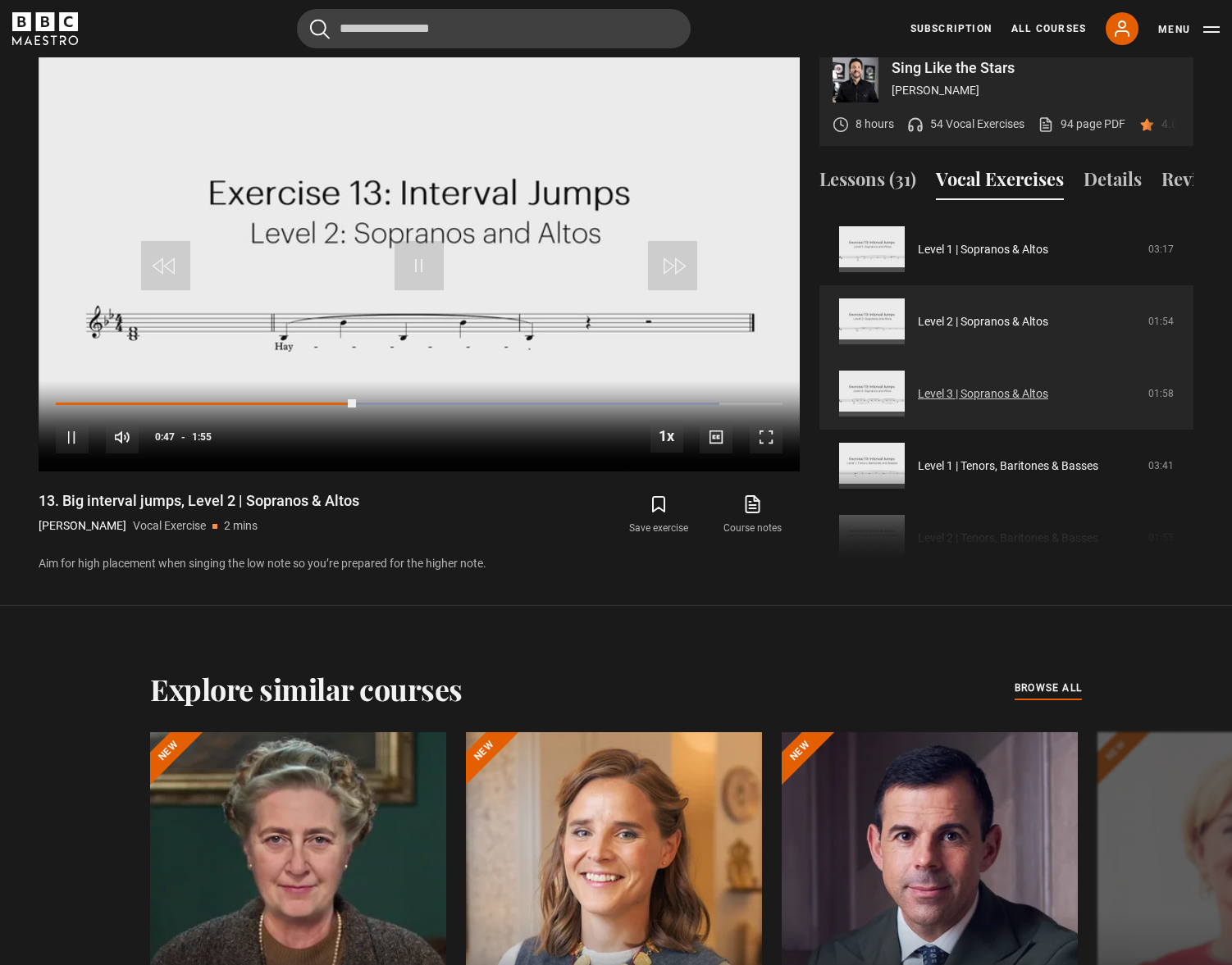 scroll, scrollTop: 1000, scrollLeft: 0, axis: vertical 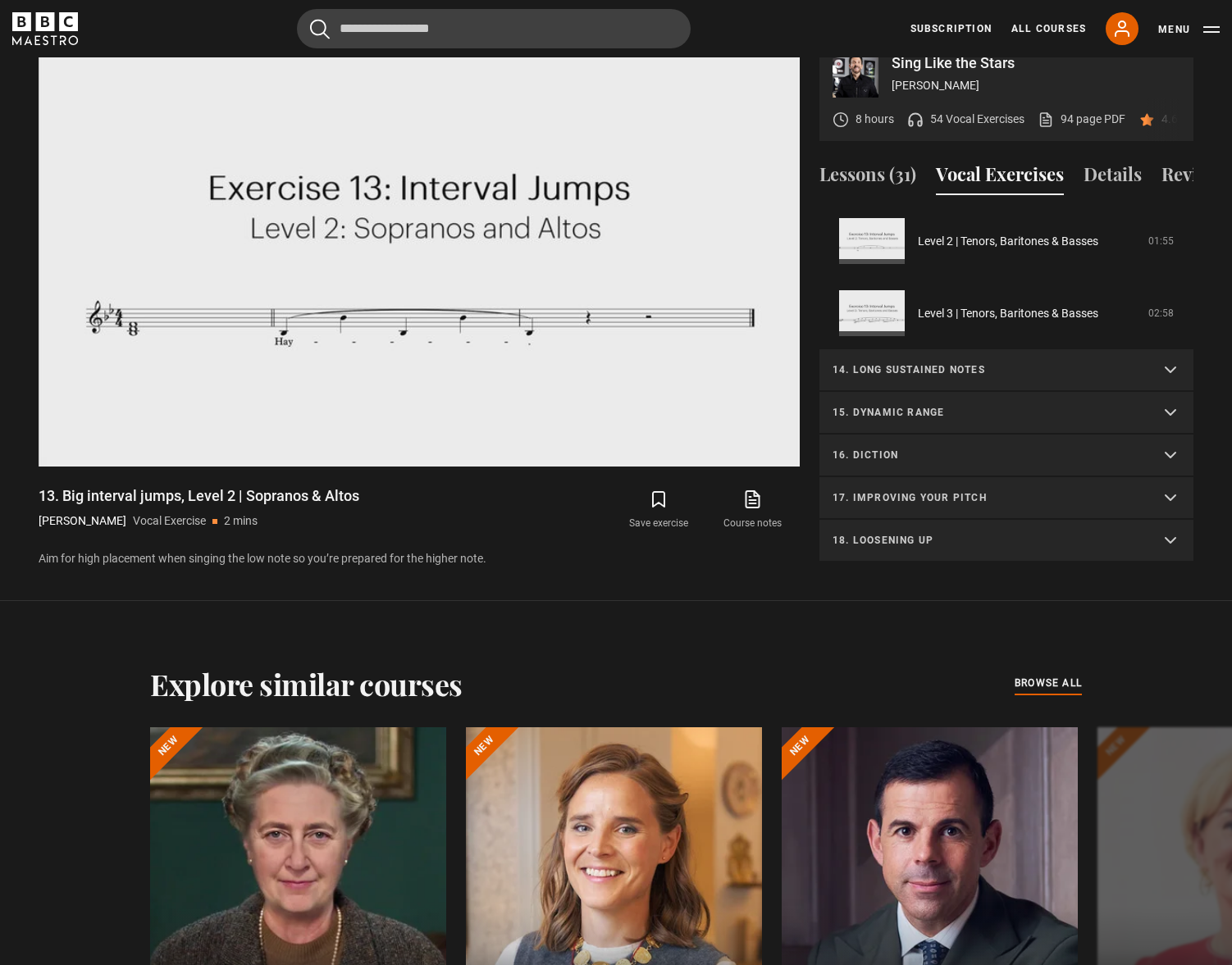click on "16. Diction" at bounding box center (1006, 456) 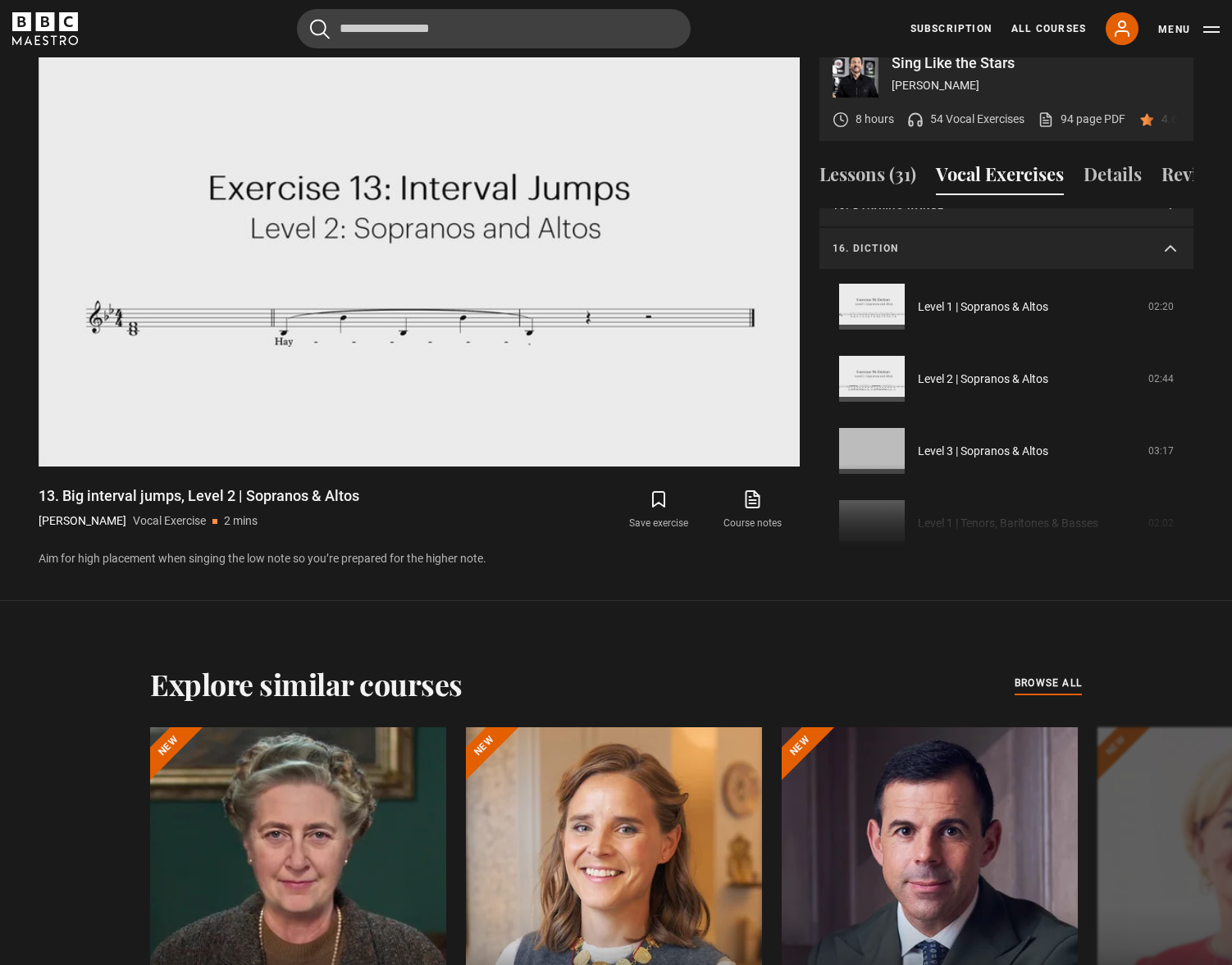 scroll, scrollTop: 1114, scrollLeft: 0, axis: vertical 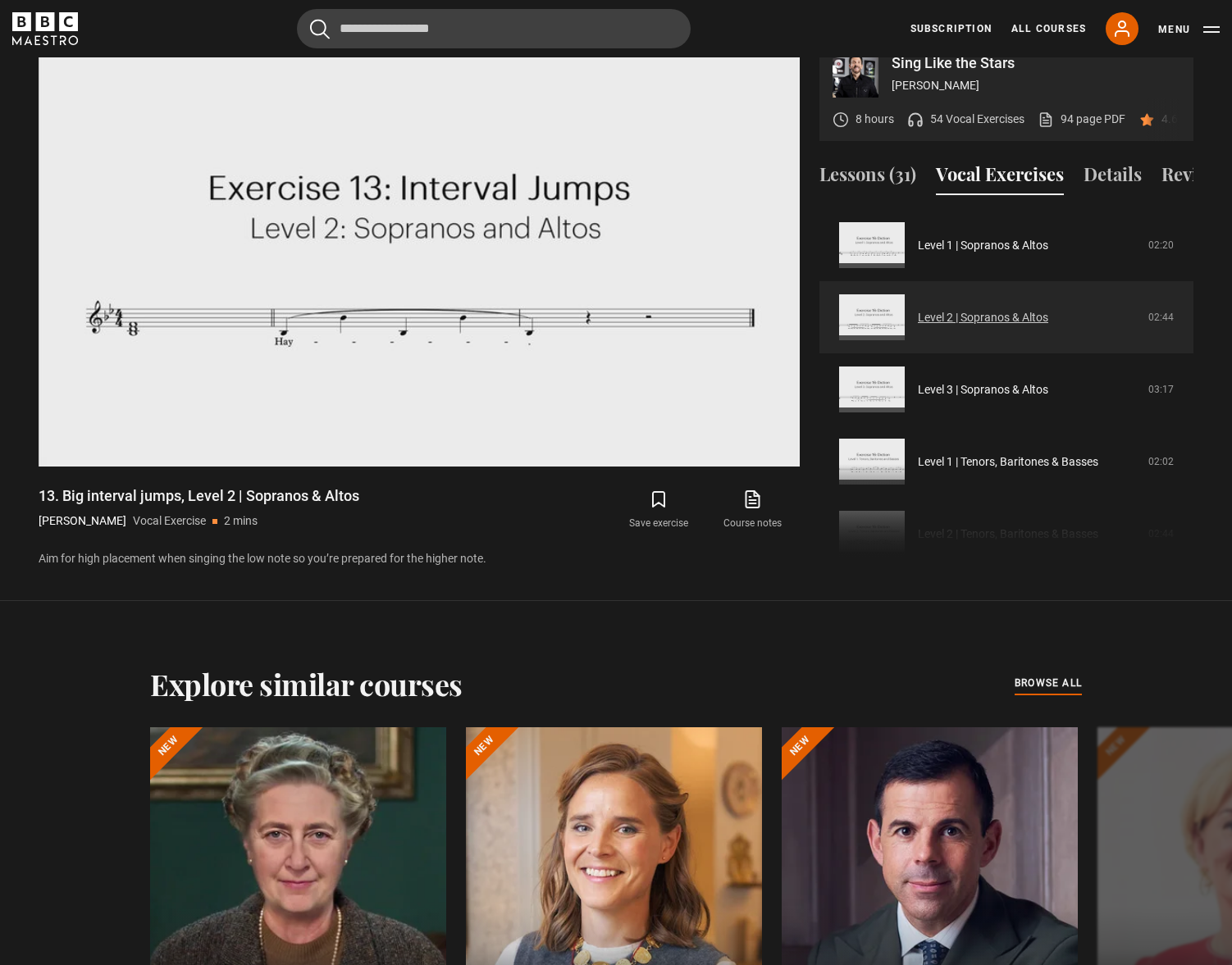 click on "Level 2 | Sopranos & Altos" at bounding box center (983, 317) 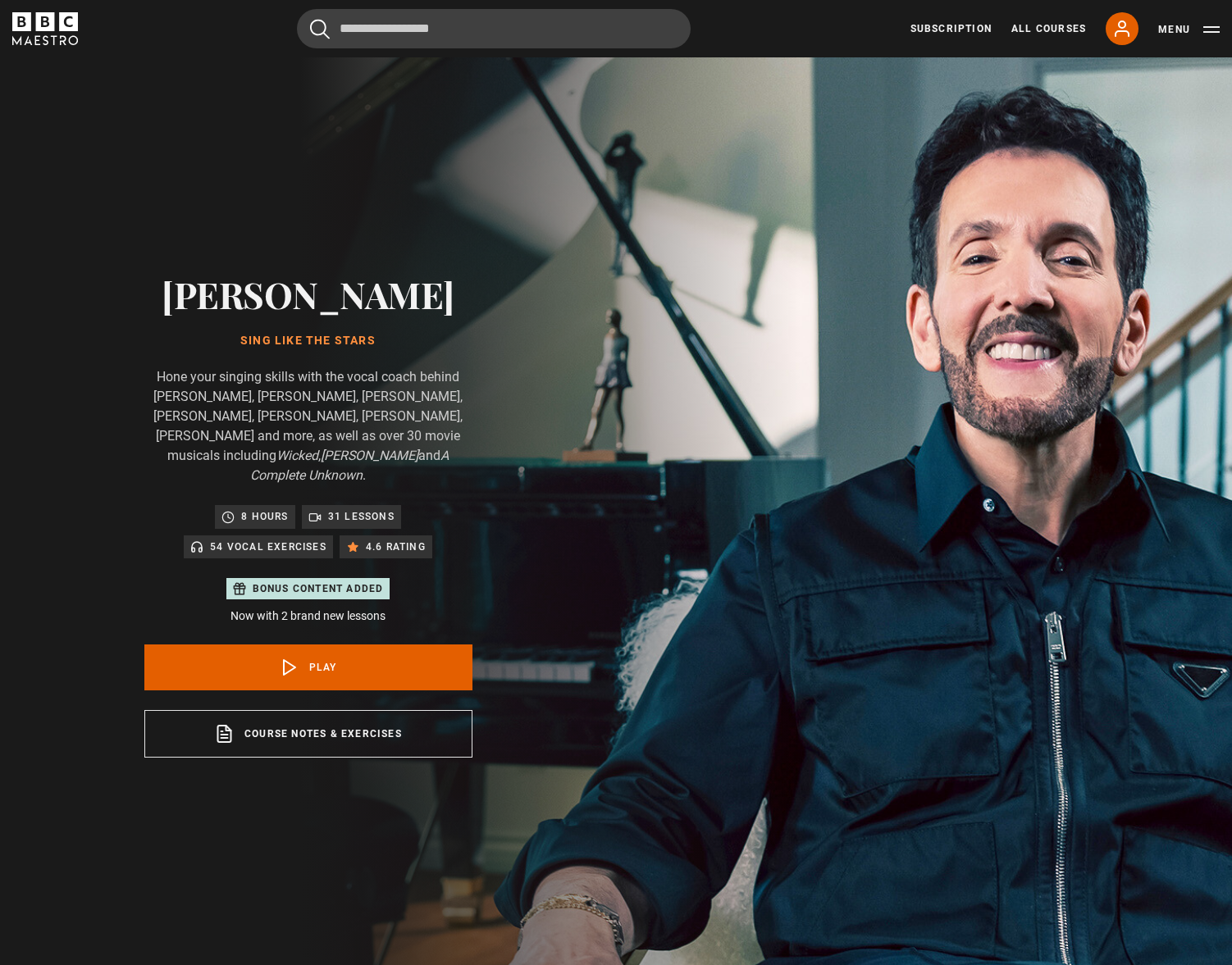 scroll, scrollTop: 973, scrollLeft: 0, axis: vertical 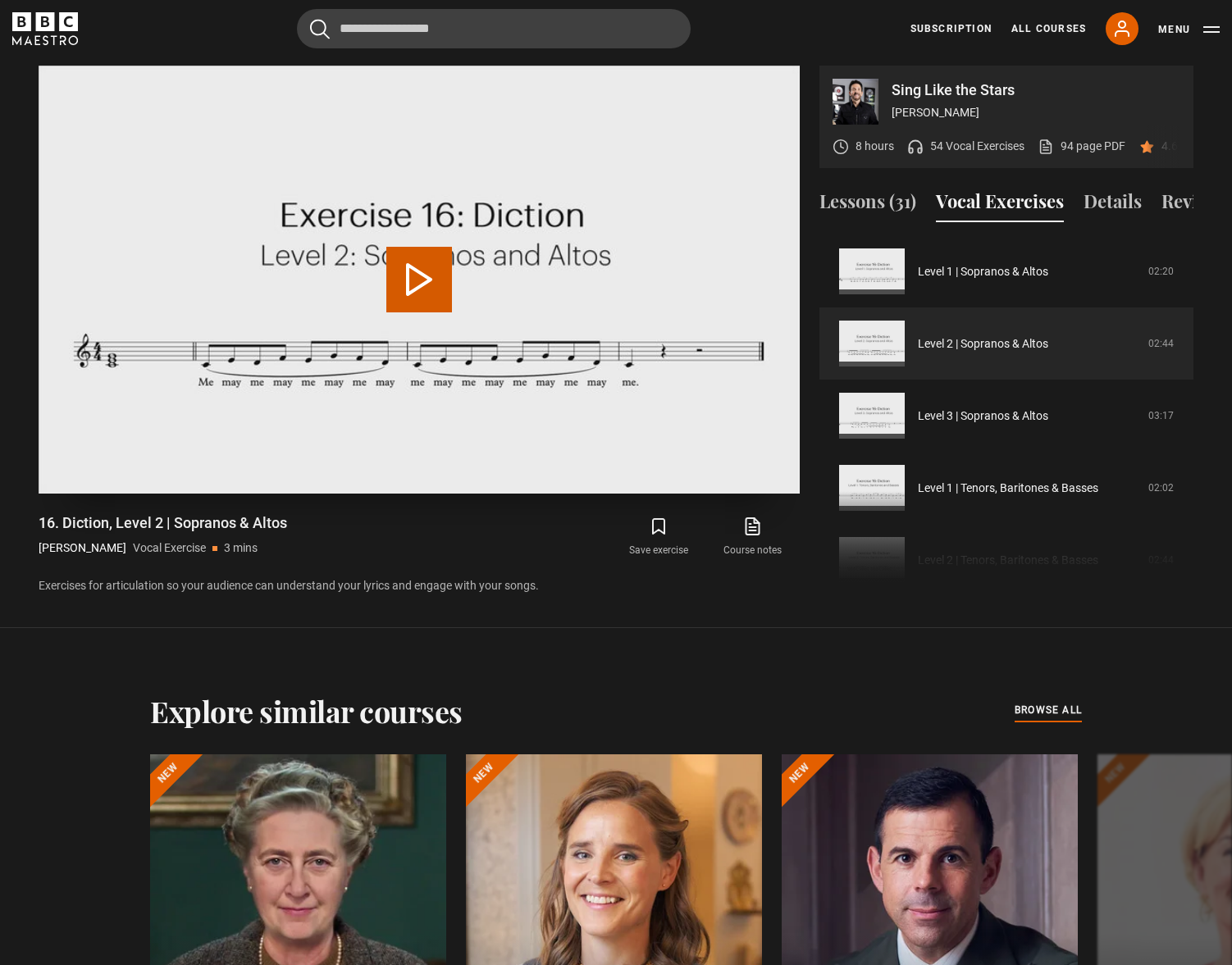 click on "Play Video" at bounding box center (419, 280) 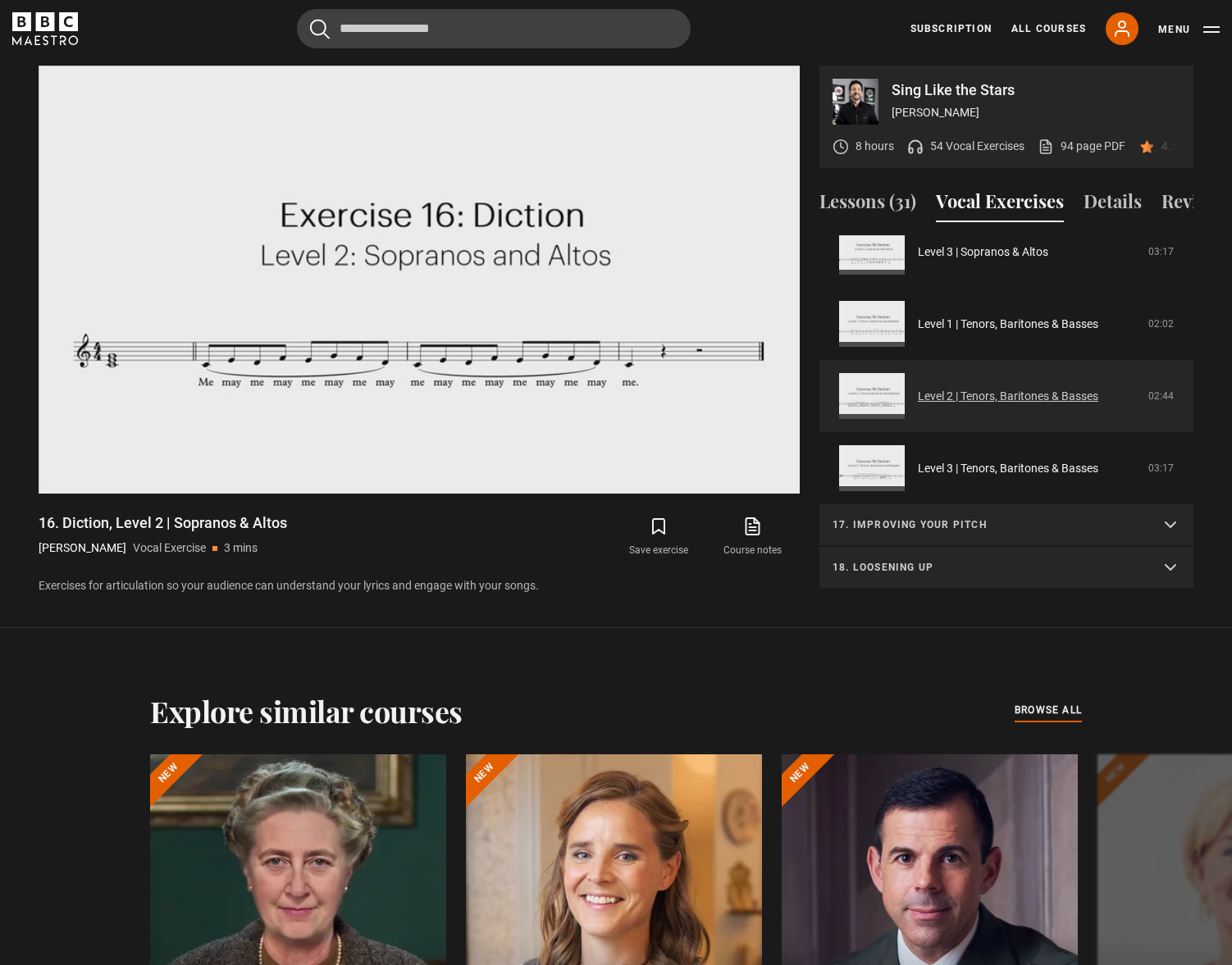 scroll, scrollTop: 846, scrollLeft: 0, axis: vertical 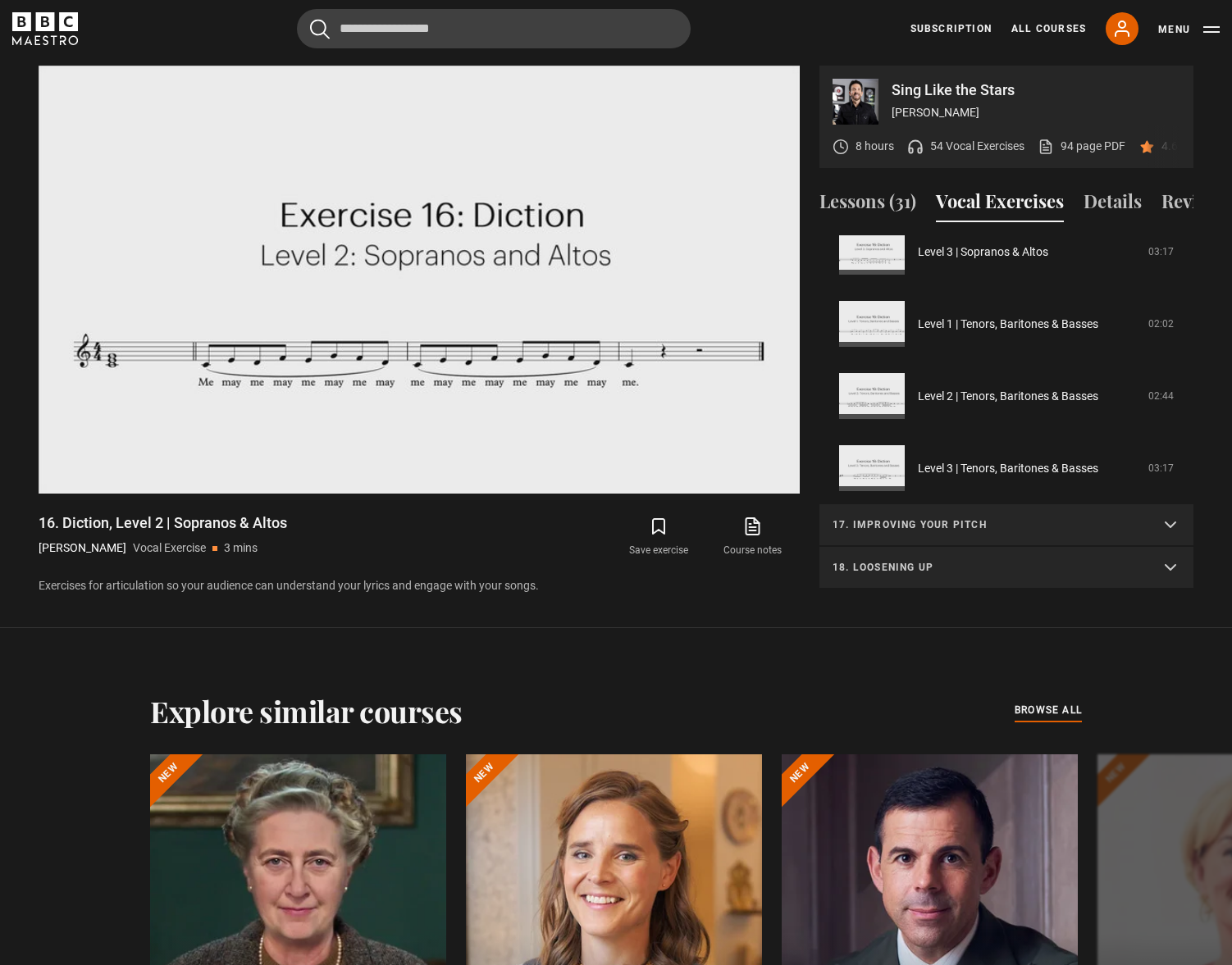 click on "18. Loosening up" at bounding box center (1006, 568) 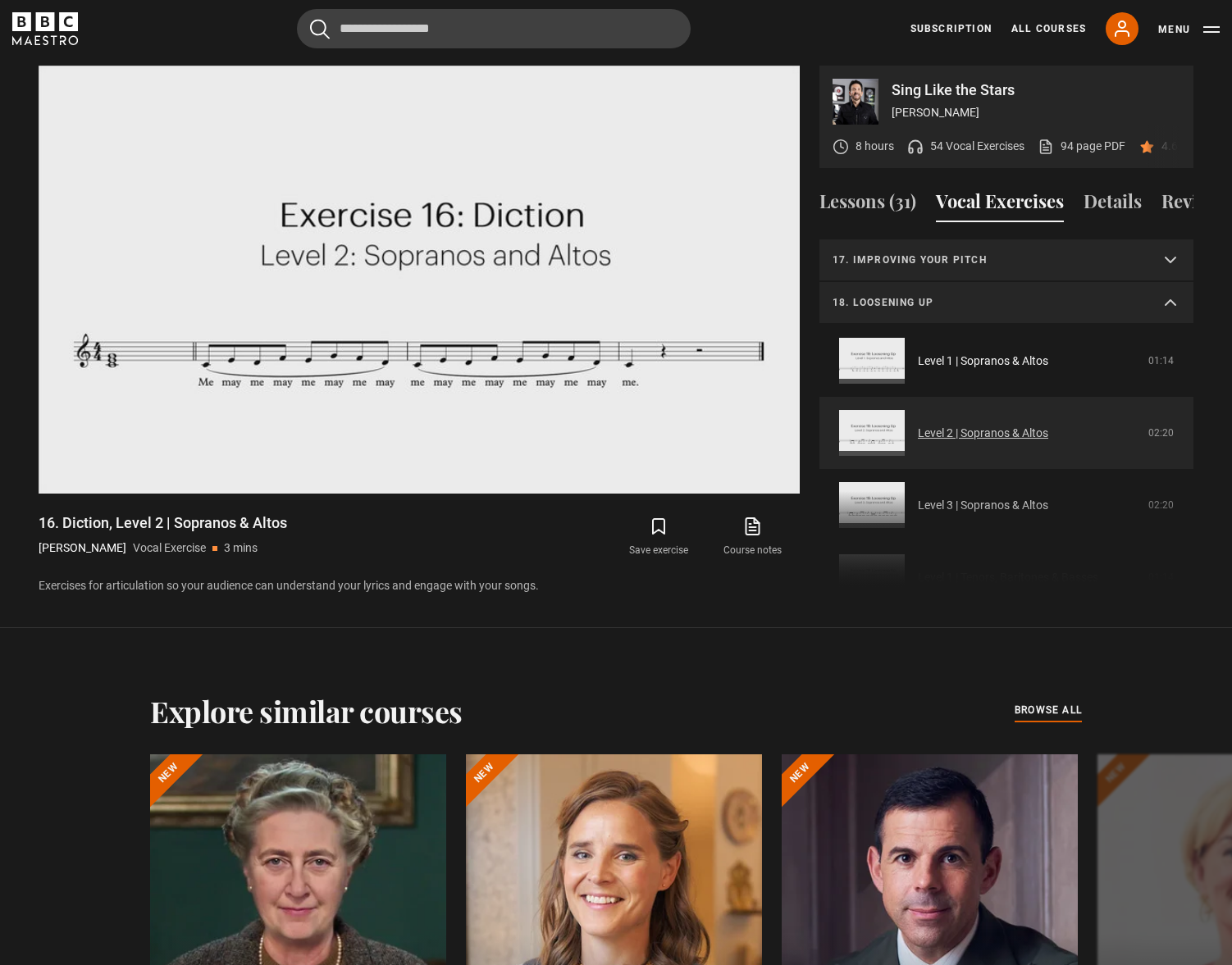 scroll, scrollTop: 1106, scrollLeft: 0, axis: vertical 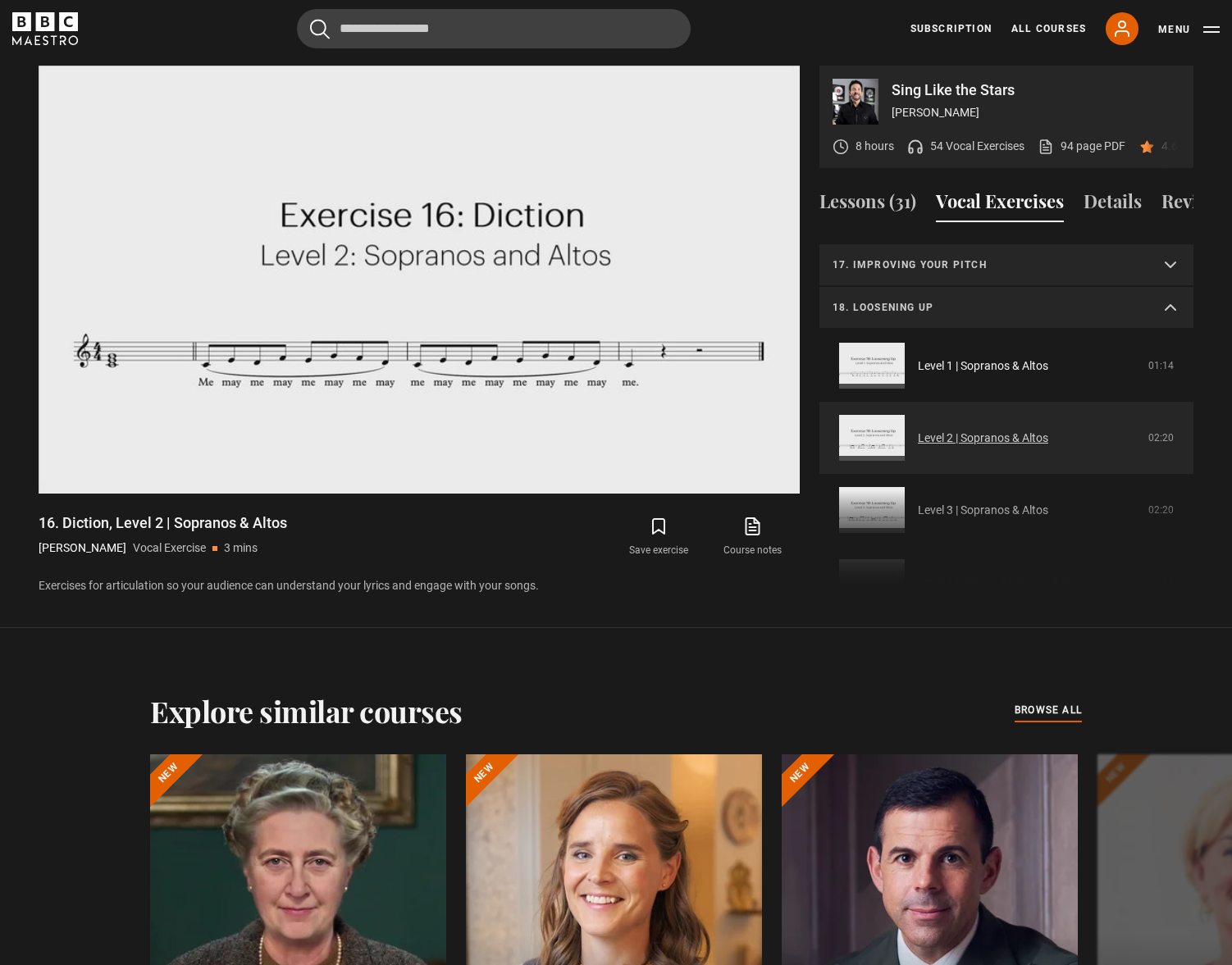 click on "Level 2 | Sopranos & Altos" at bounding box center (983, 438) 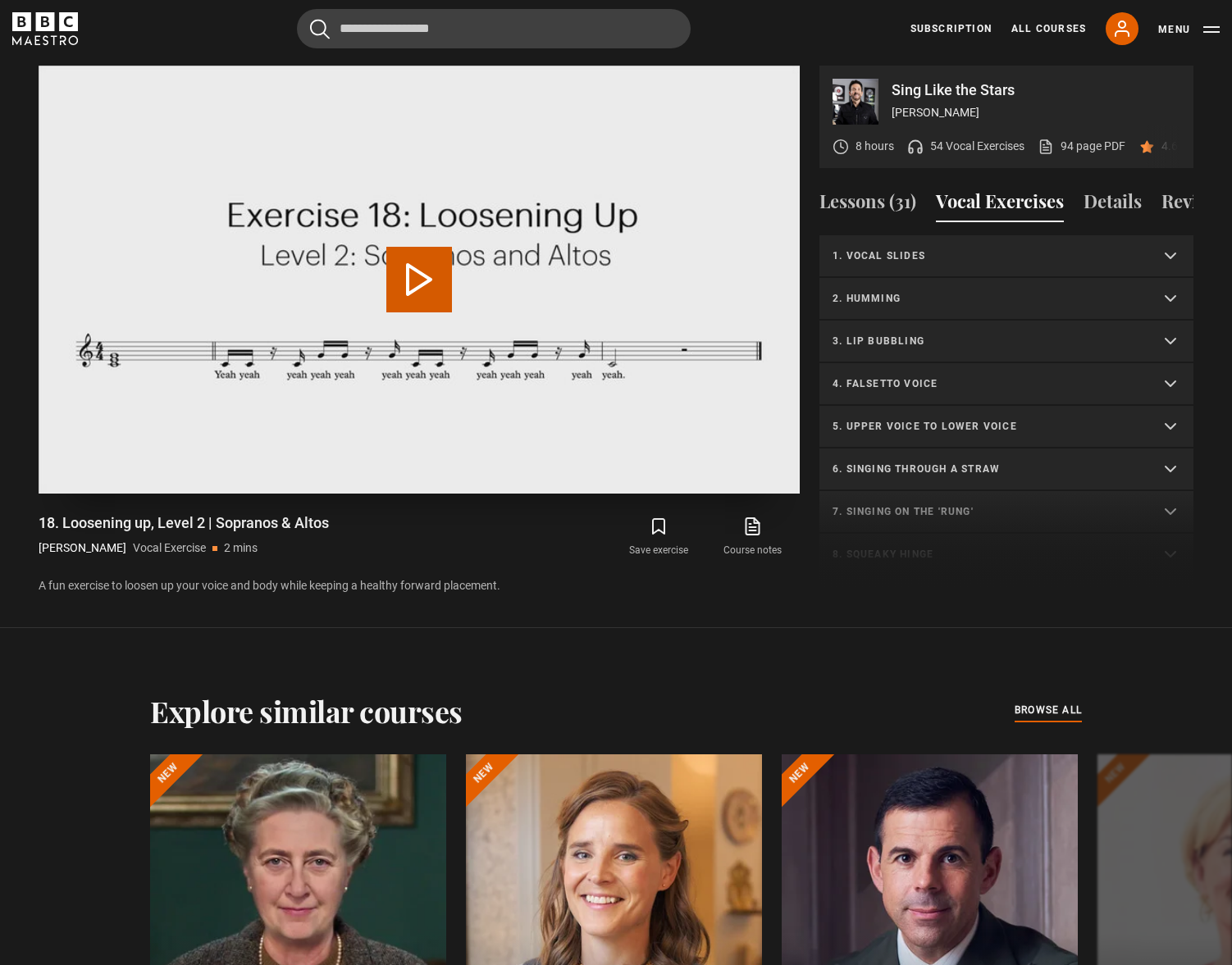 scroll, scrollTop: 0, scrollLeft: 0, axis: both 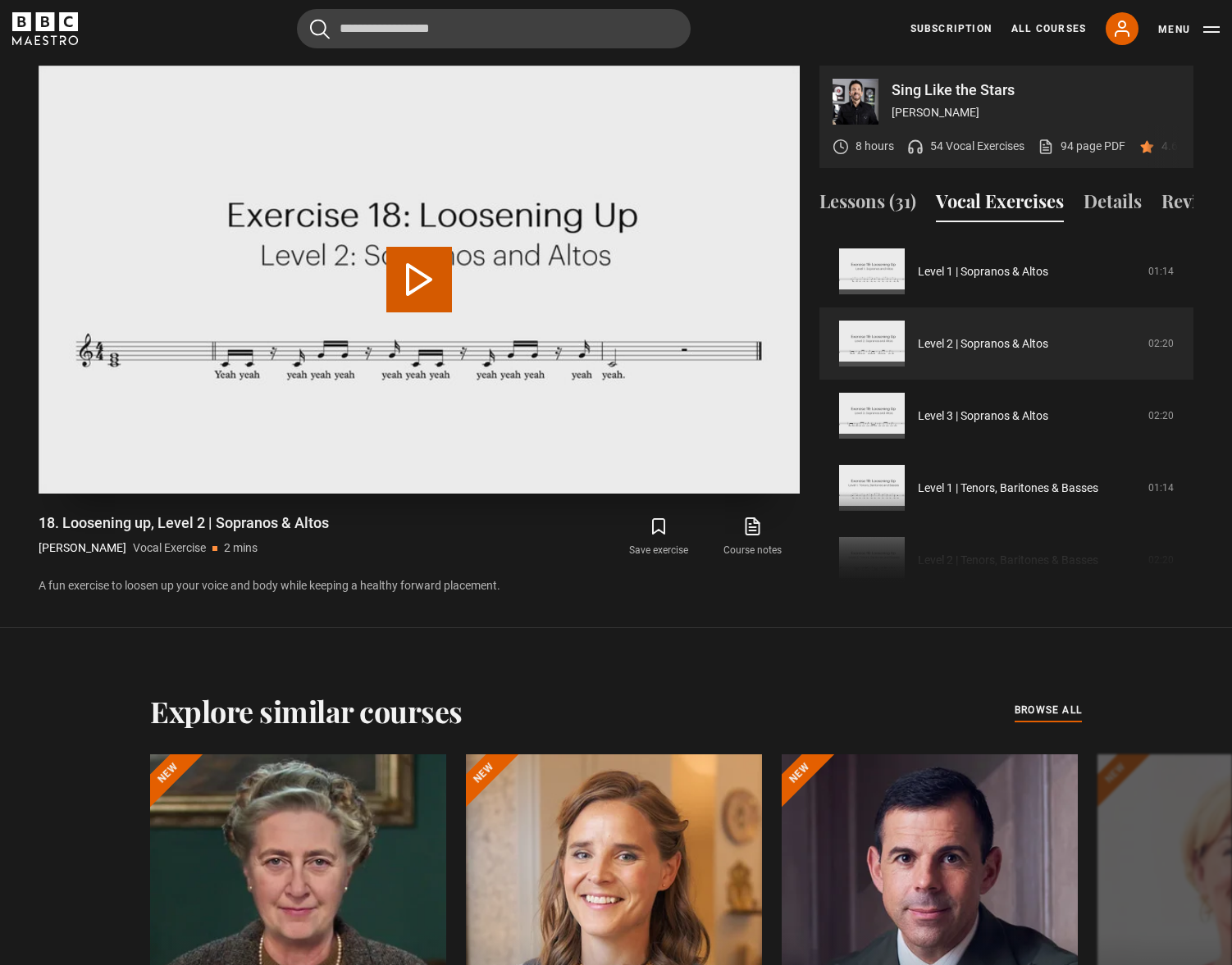 click at bounding box center (419, 280) 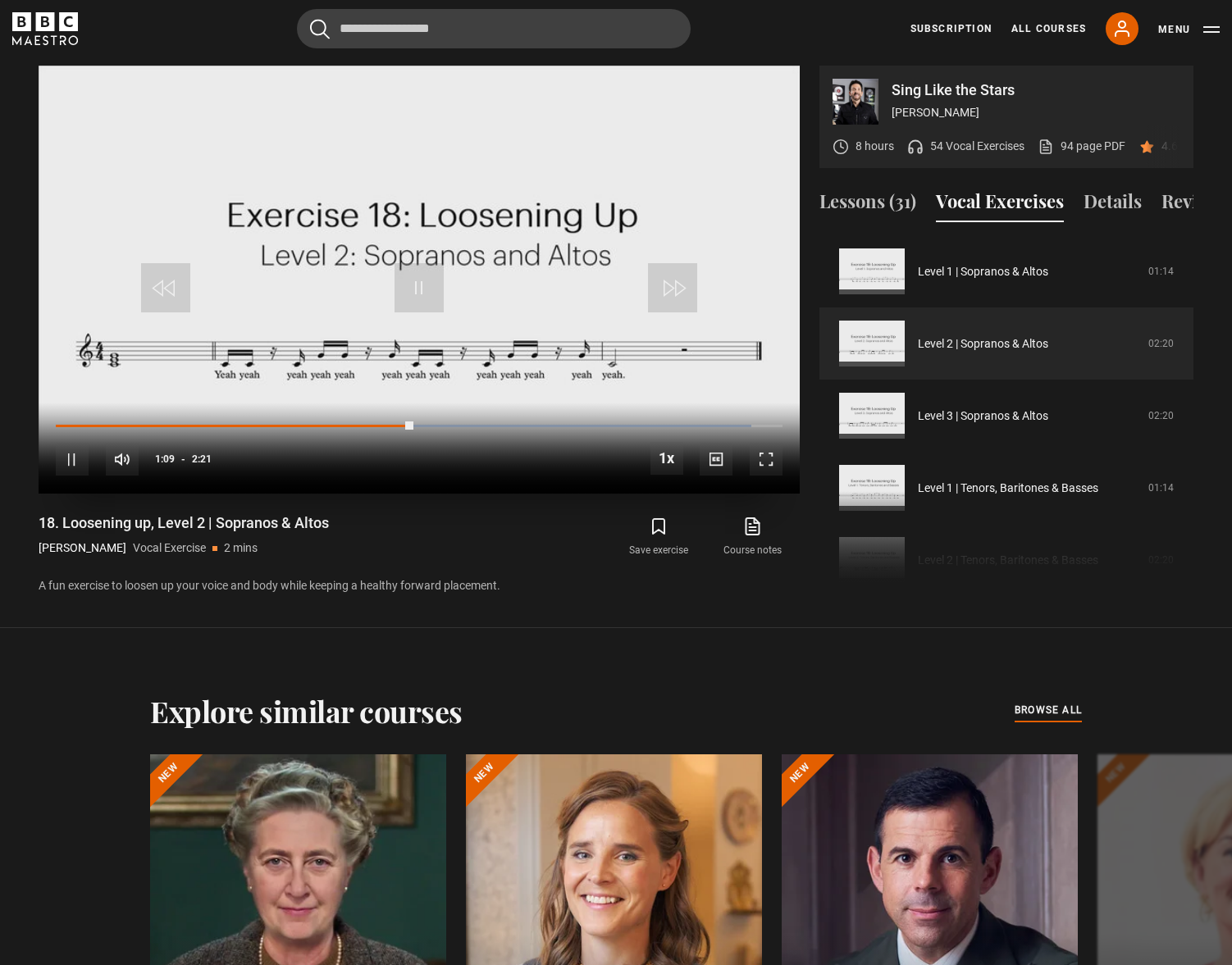 click at bounding box center (419, 280) 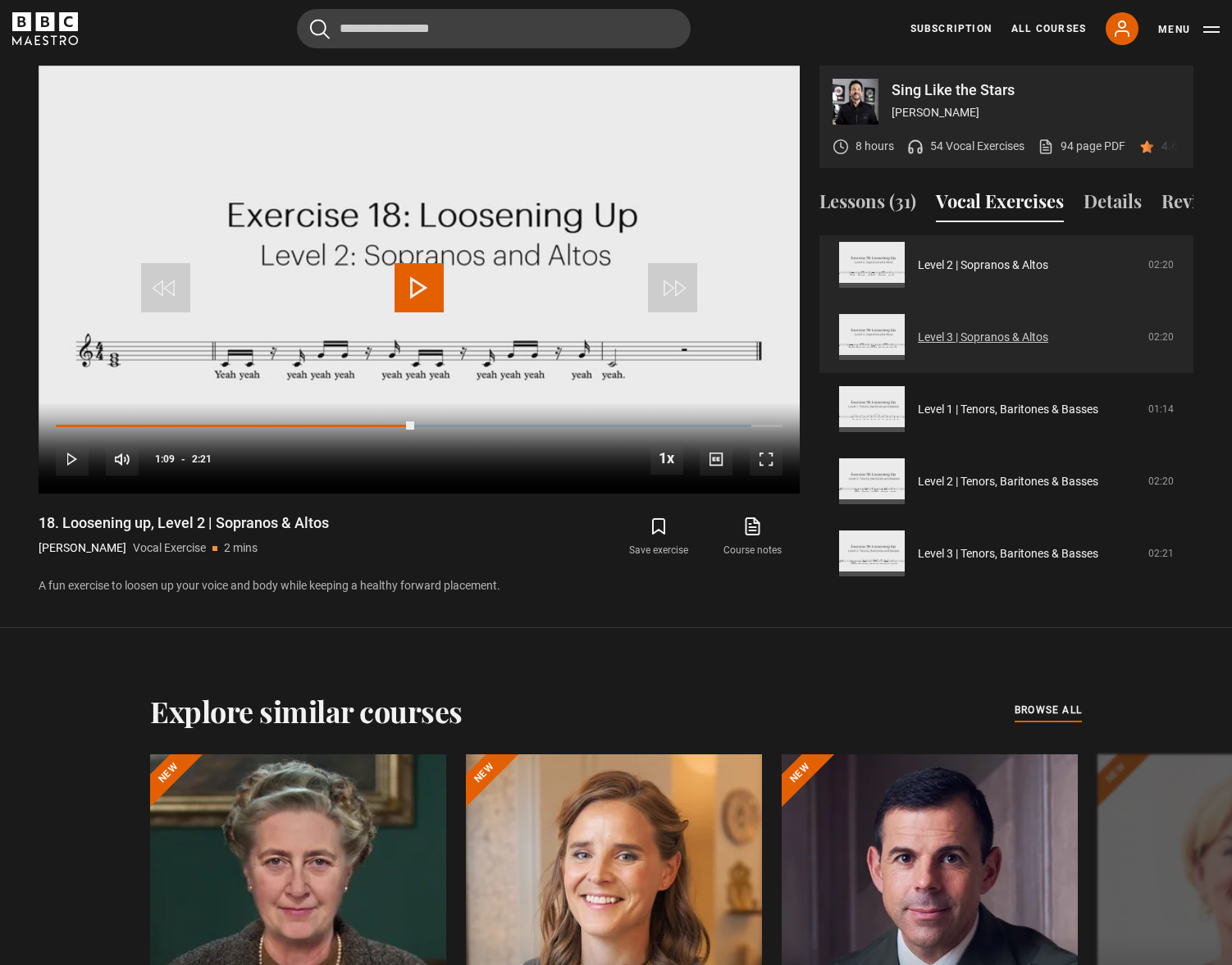 scroll, scrollTop: 846, scrollLeft: 0, axis: vertical 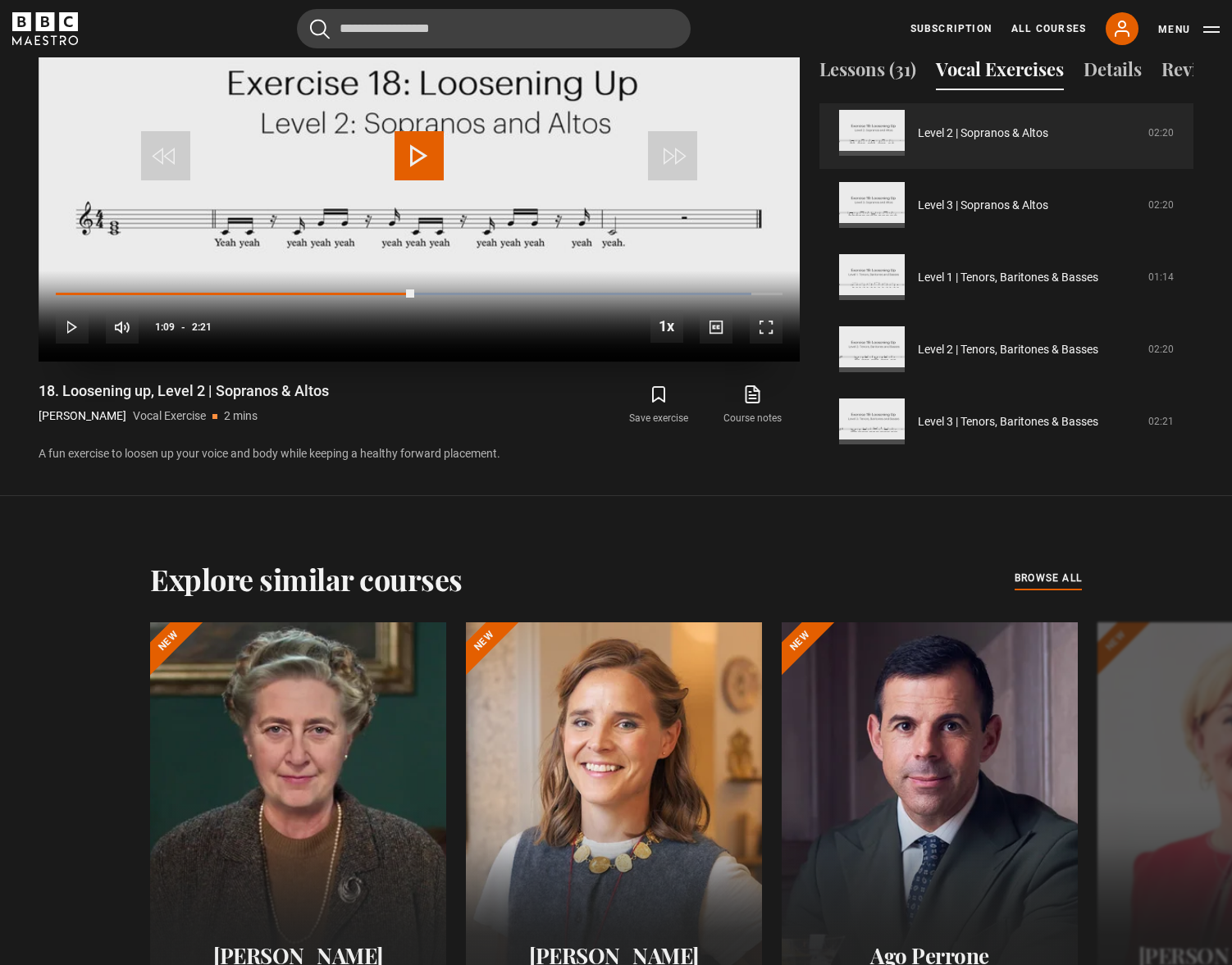click at bounding box center (419, 156) 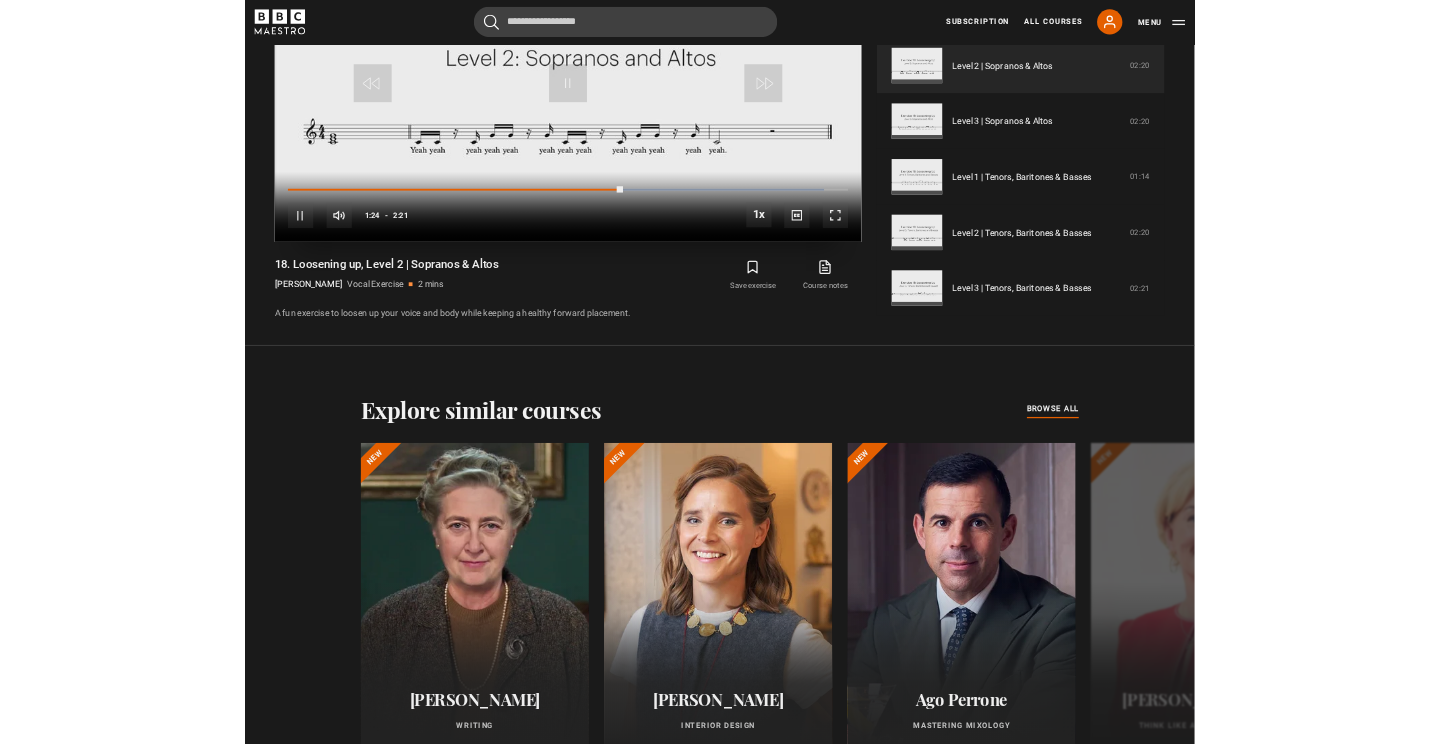 scroll, scrollTop: 1358, scrollLeft: 0, axis: vertical 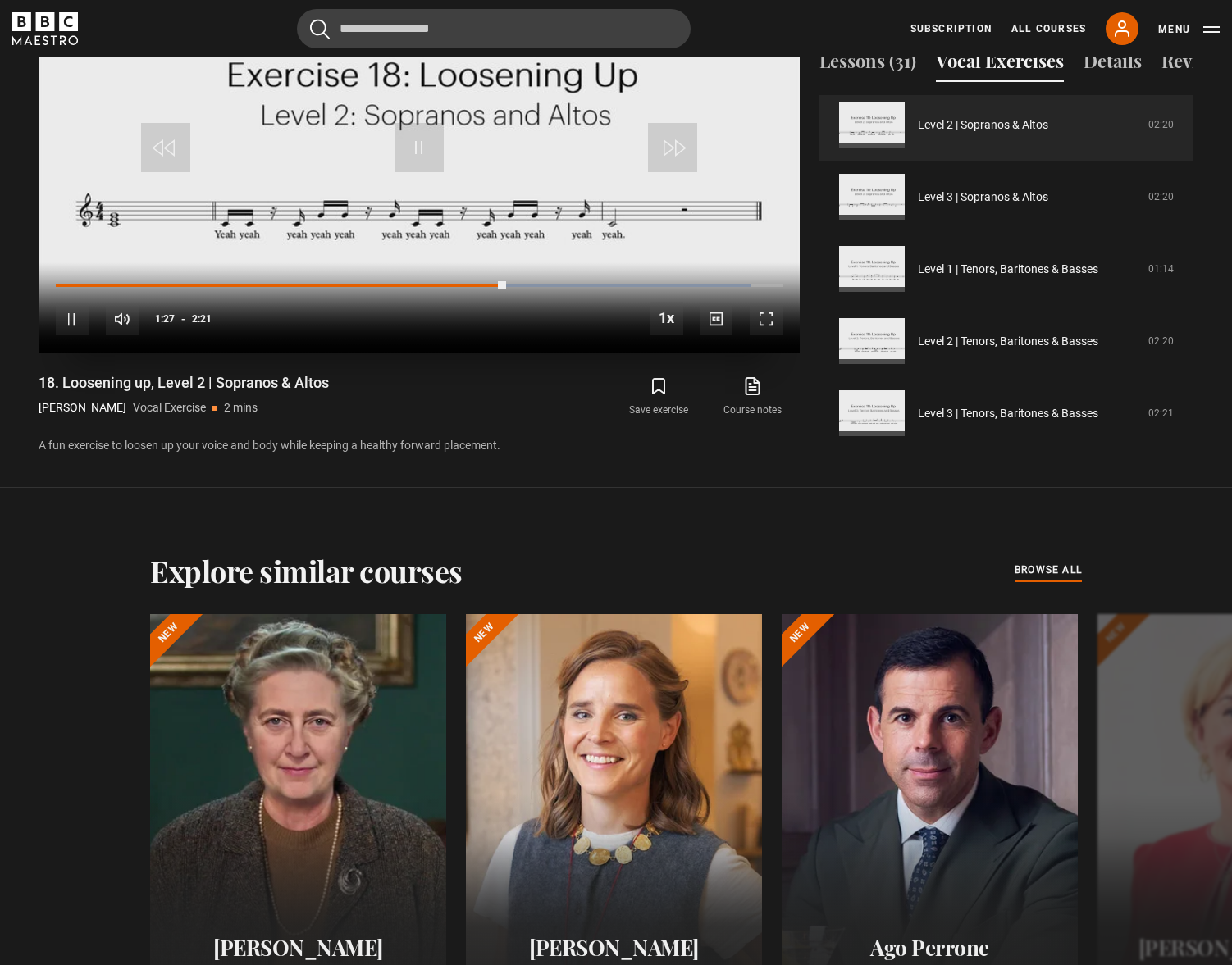 click at bounding box center (419, 148) 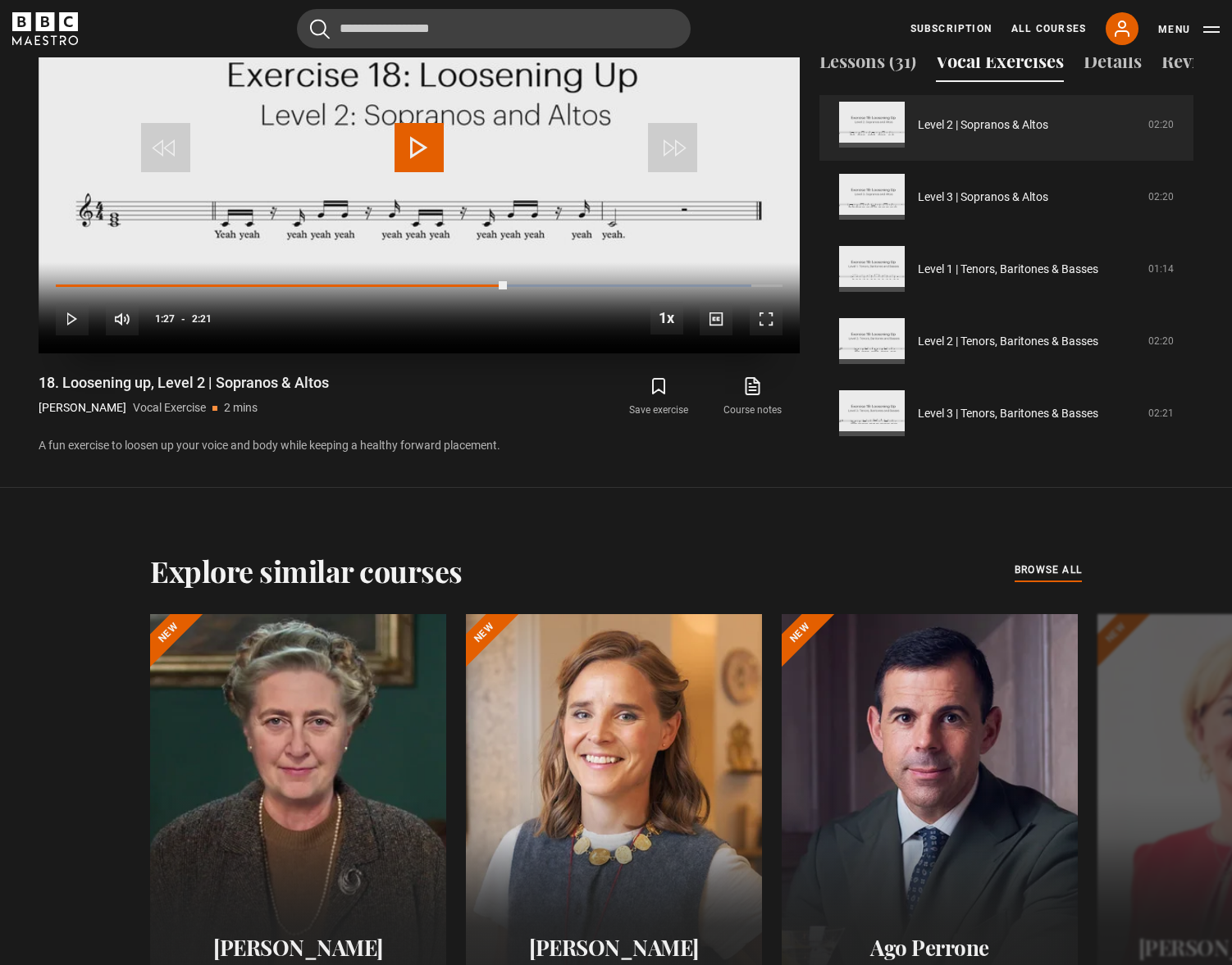 click at bounding box center [419, 148] 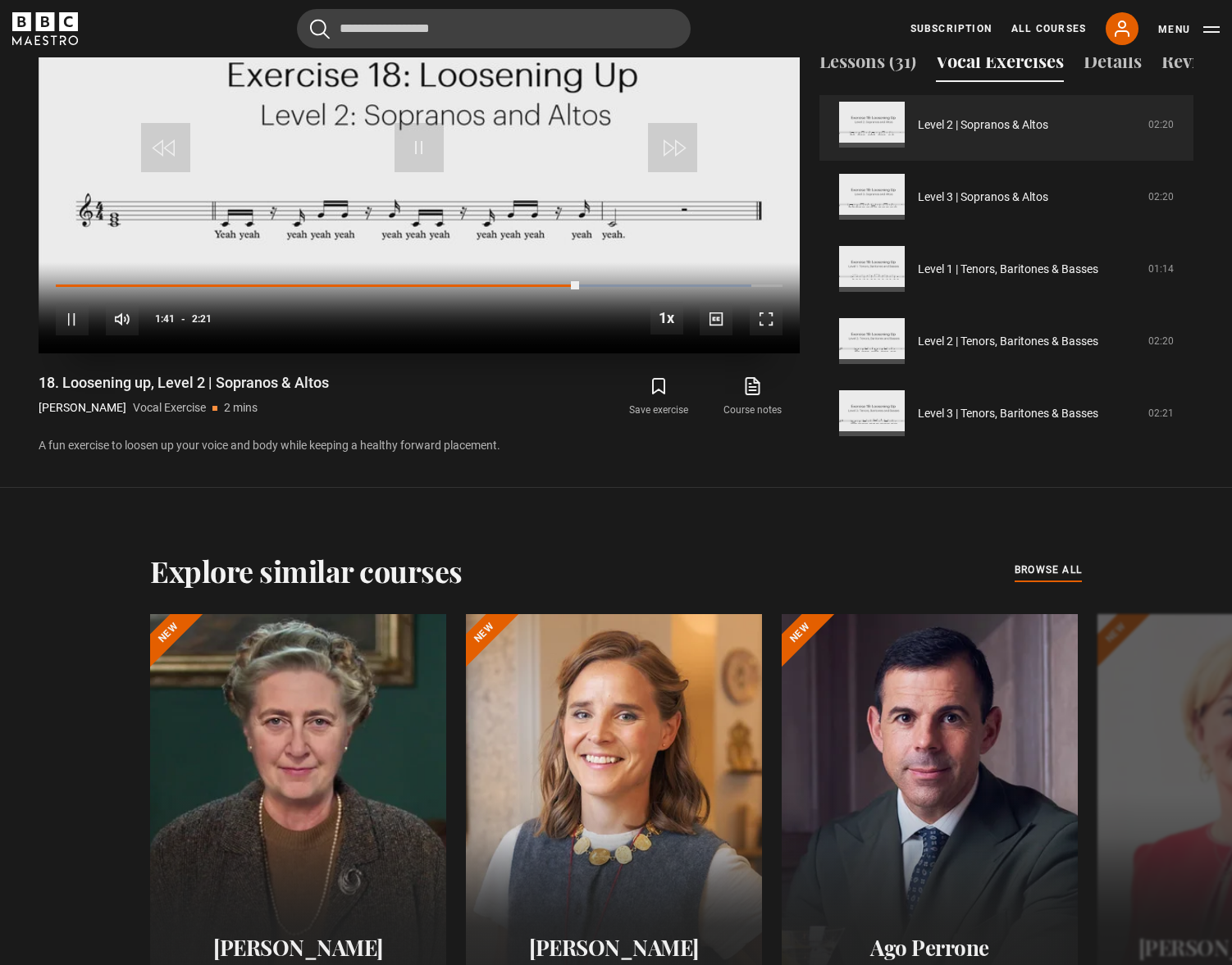 click at bounding box center [419, 139] 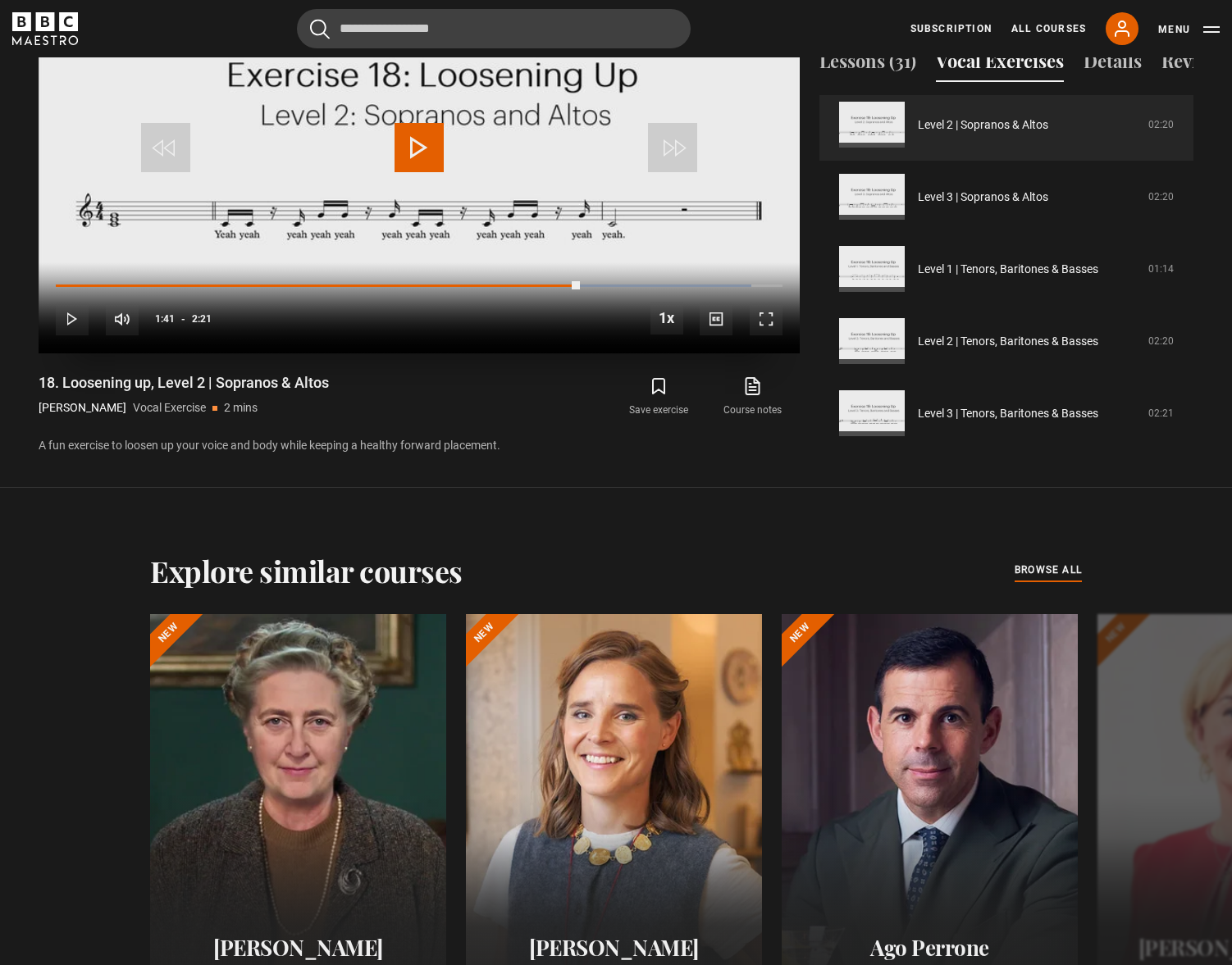 click at bounding box center (419, 148) 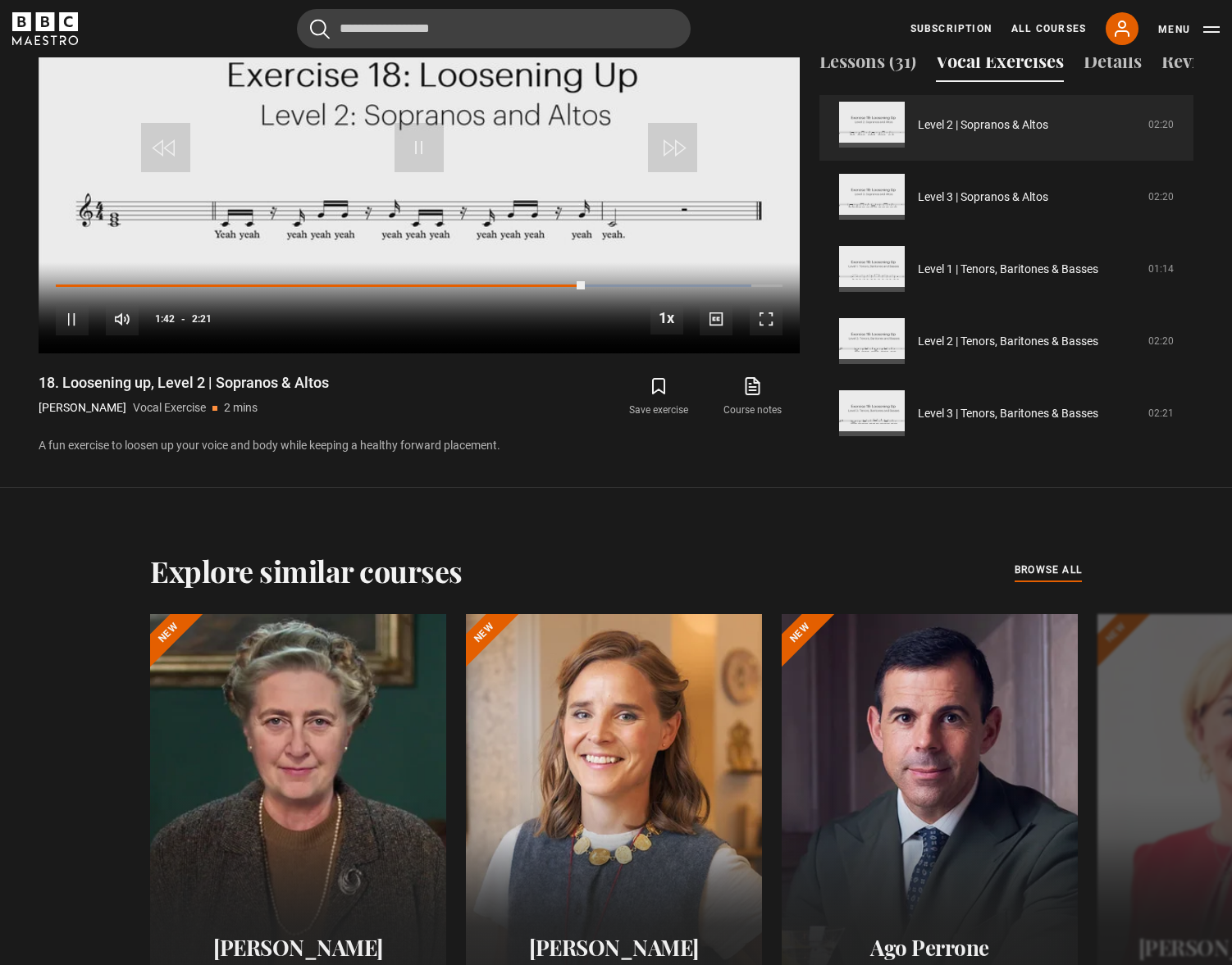 click on "Cancel
Courses
Previous courses
Next courses
[PERSON_NAME] Writing 12  Related Lessons New Ago [PERSON_NAME] Mastering Mixology 22  Related Lessons New [PERSON_NAME] Magical Storytelling 22  Related Lessons New Evy Poumpouras The Art of Influence 24  Related Lessons New [PERSON_NAME] Thriving in Business 24  Related Lessons [PERSON_NAME] Interior Design 20  Related Lessons New [PERSON_NAME] Sing Like the Stars 31  Related Lessons [PERSON_NAME]  Sleep Better 21  Related Lessons [PERSON_NAME] CBE Think Like an Entrepreneur 19  Related Lessons New 21" at bounding box center [616, 29] 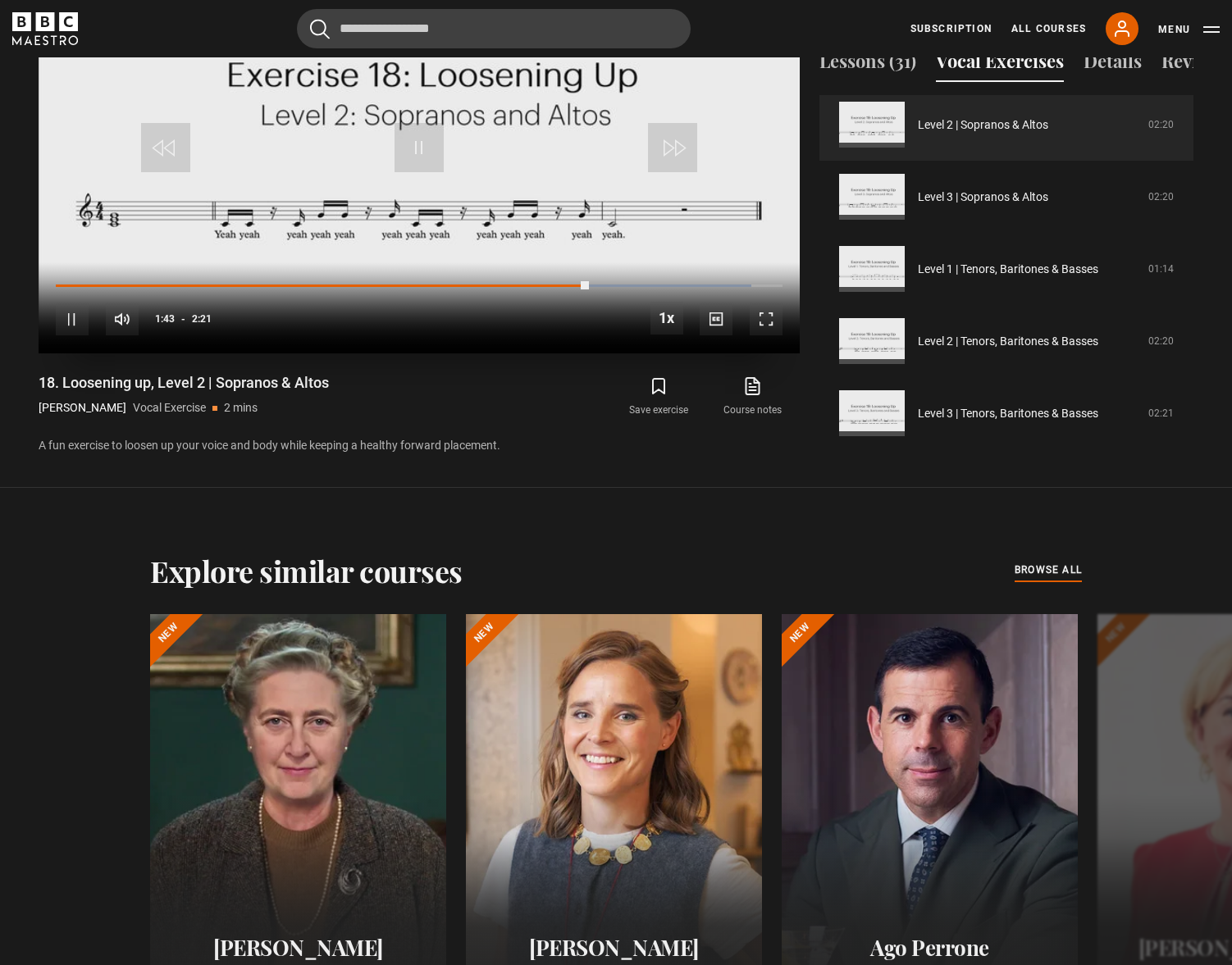 click at bounding box center [419, 148] 